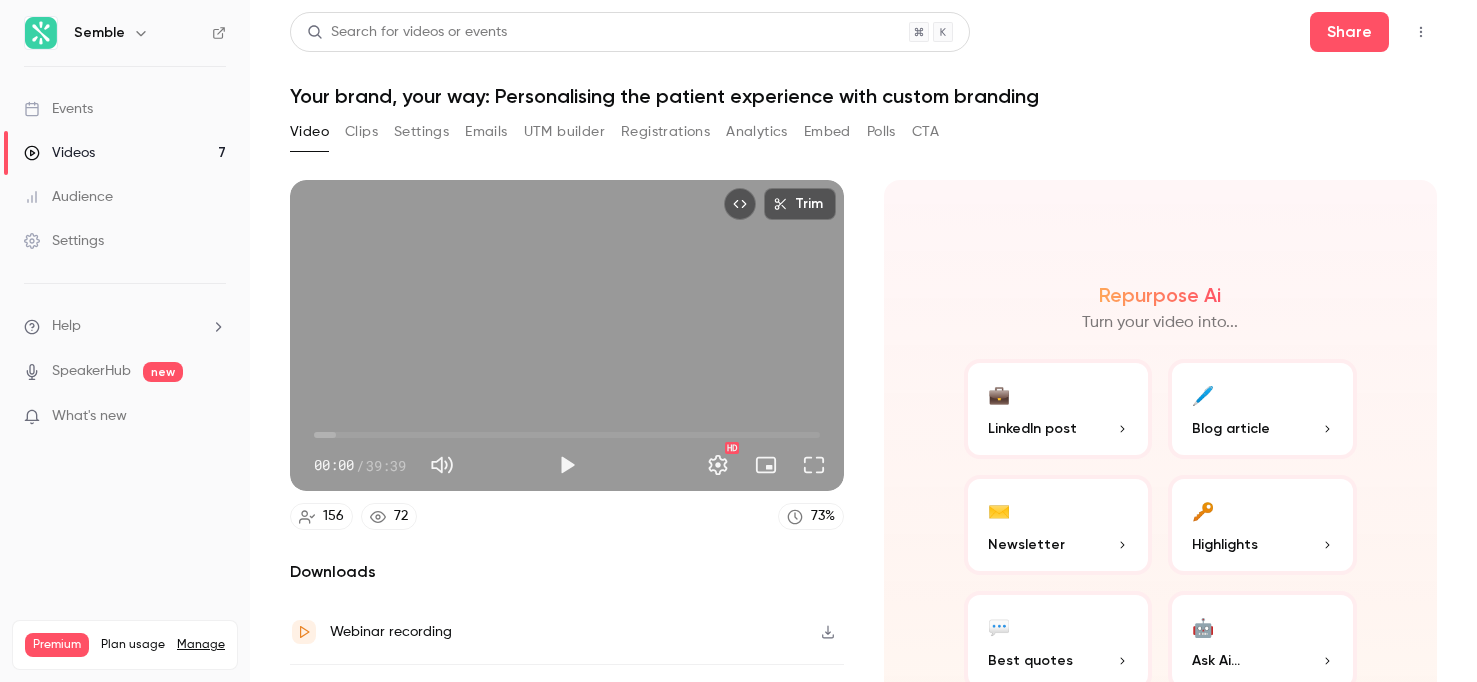 scroll, scrollTop: 0, scrollLeft: 0, axis: both 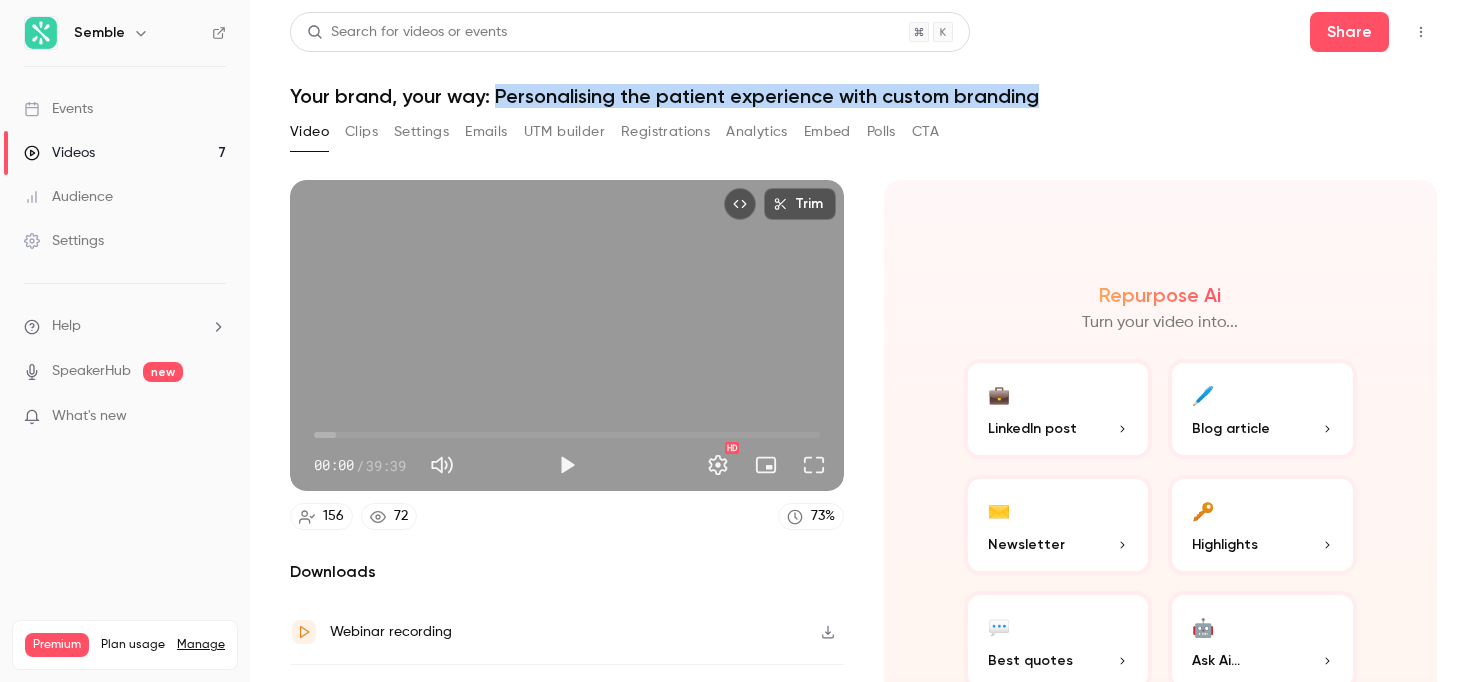 drag, startPoint x: 498, startPoint y: 95, endPoint x: 1043, endPoint y: 99, distance: 545.01465 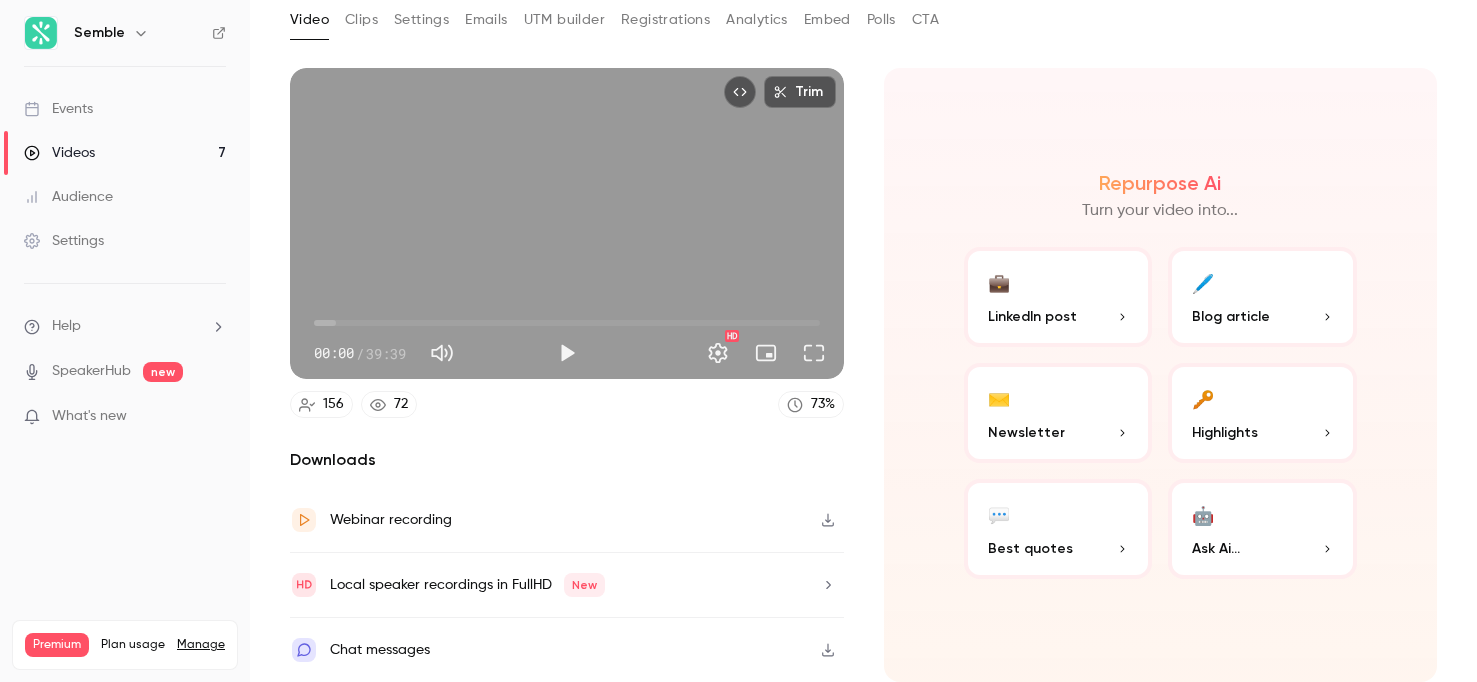 scroll, scrollTop: 0, scrollLeft: 0, axis: both 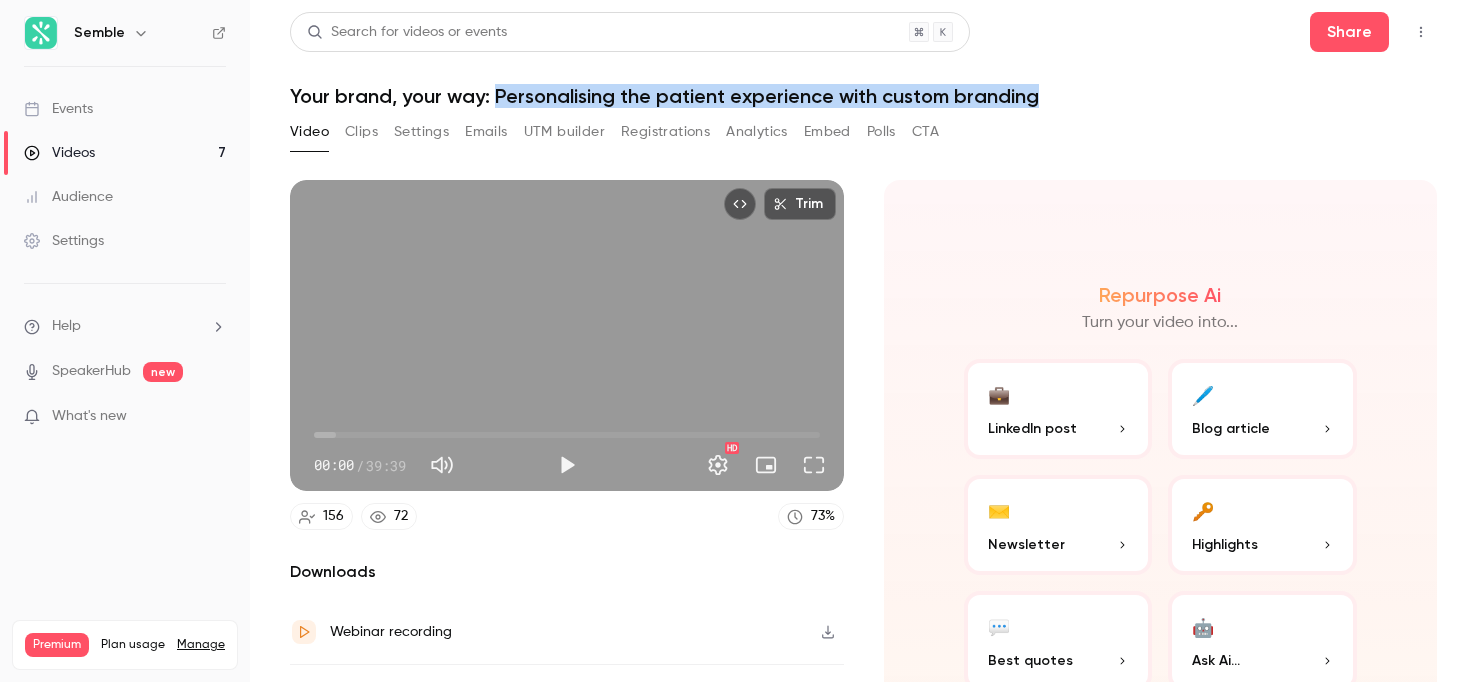 click on "Settings" at bounding box center [421, 132] 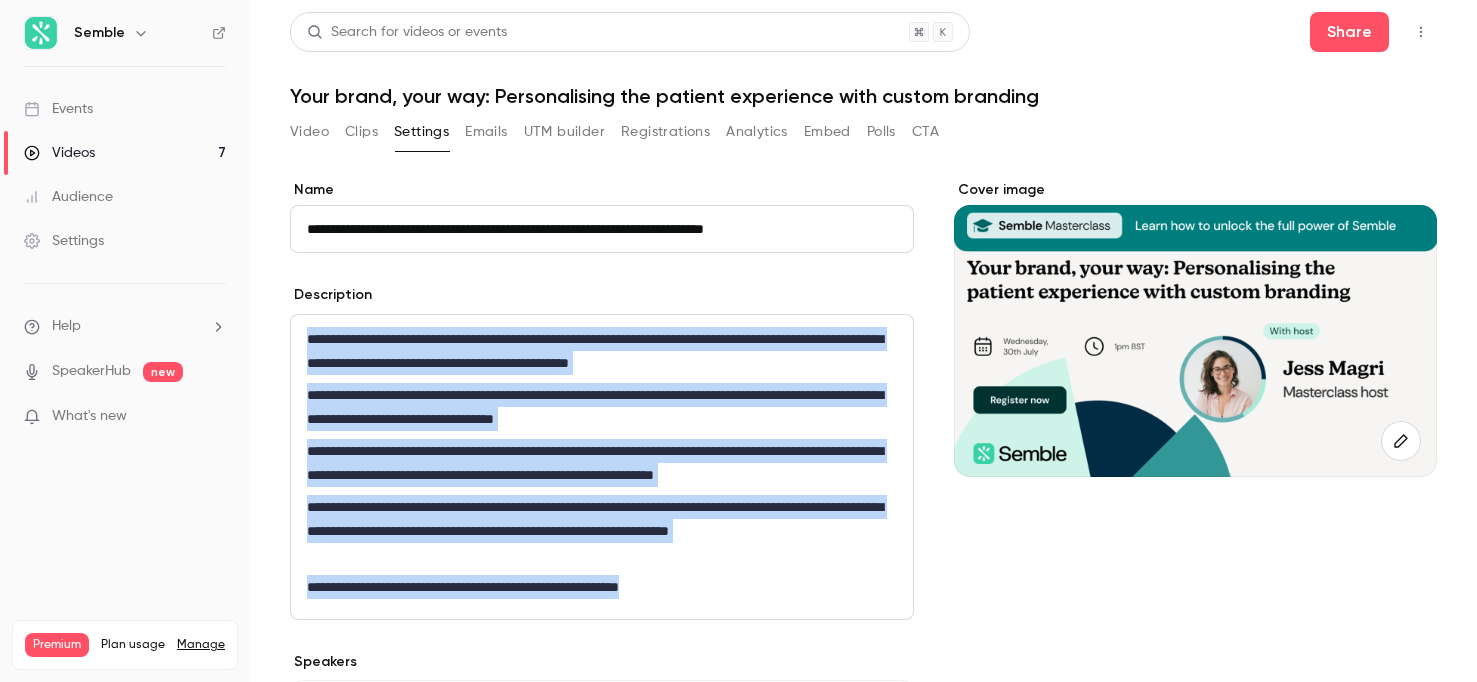 drag, startPoint x: 307, startPoint y: 335, endPoint x: 768, endPoint y: 594, distance: 528.77405 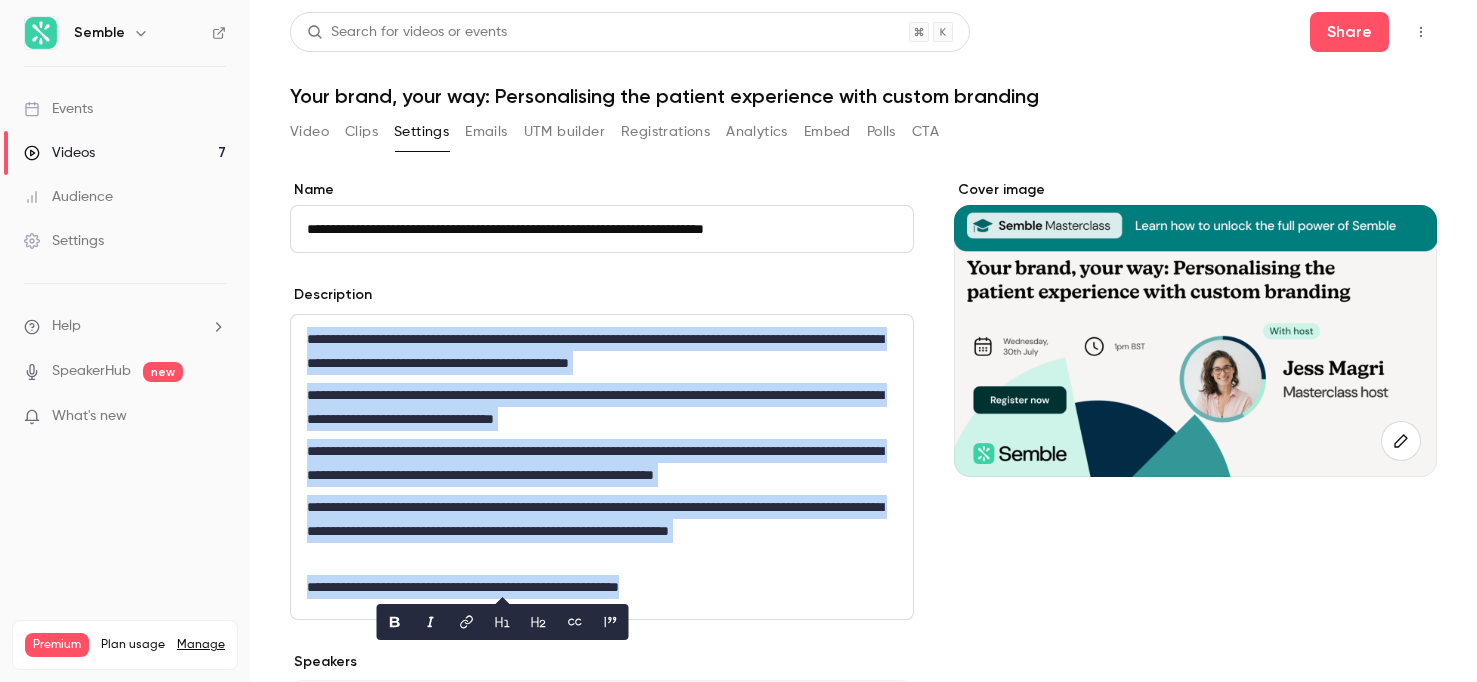 copy on "**********" 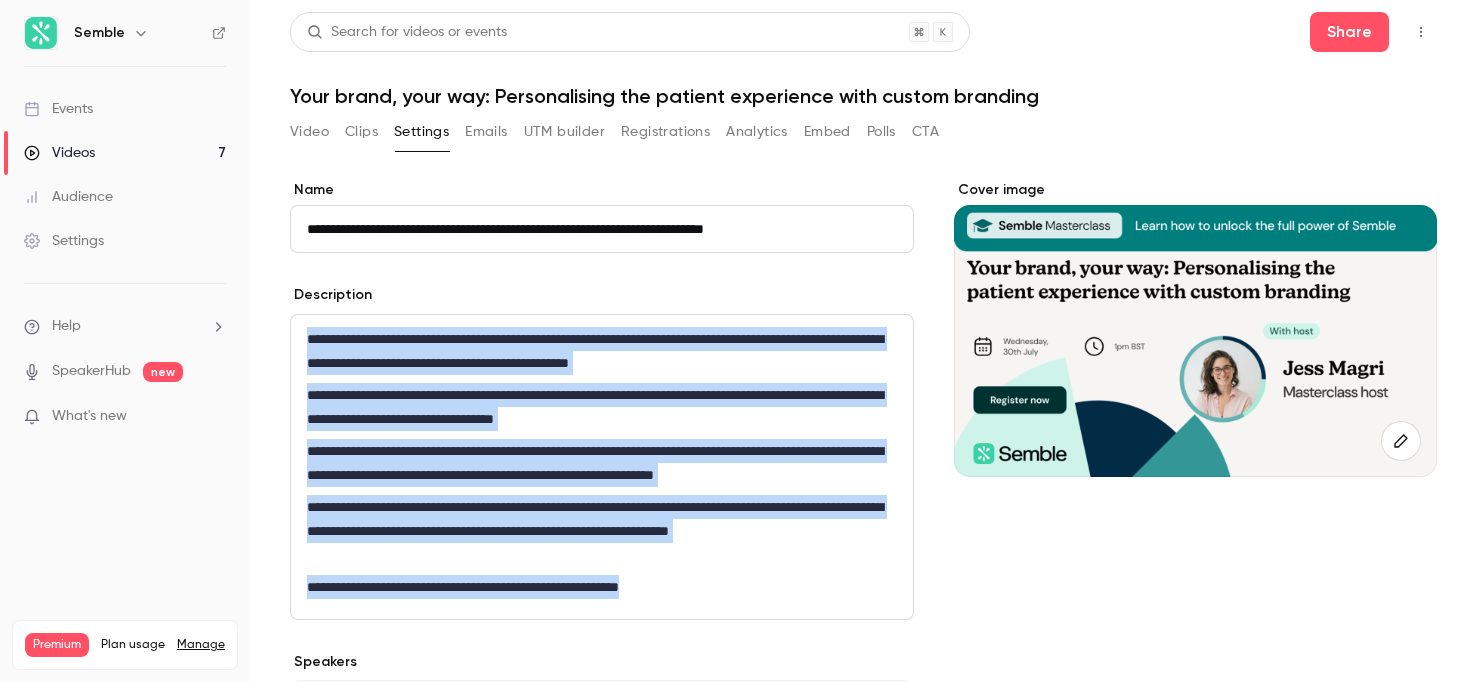 click on "Video" at bounding box center [309, 132] 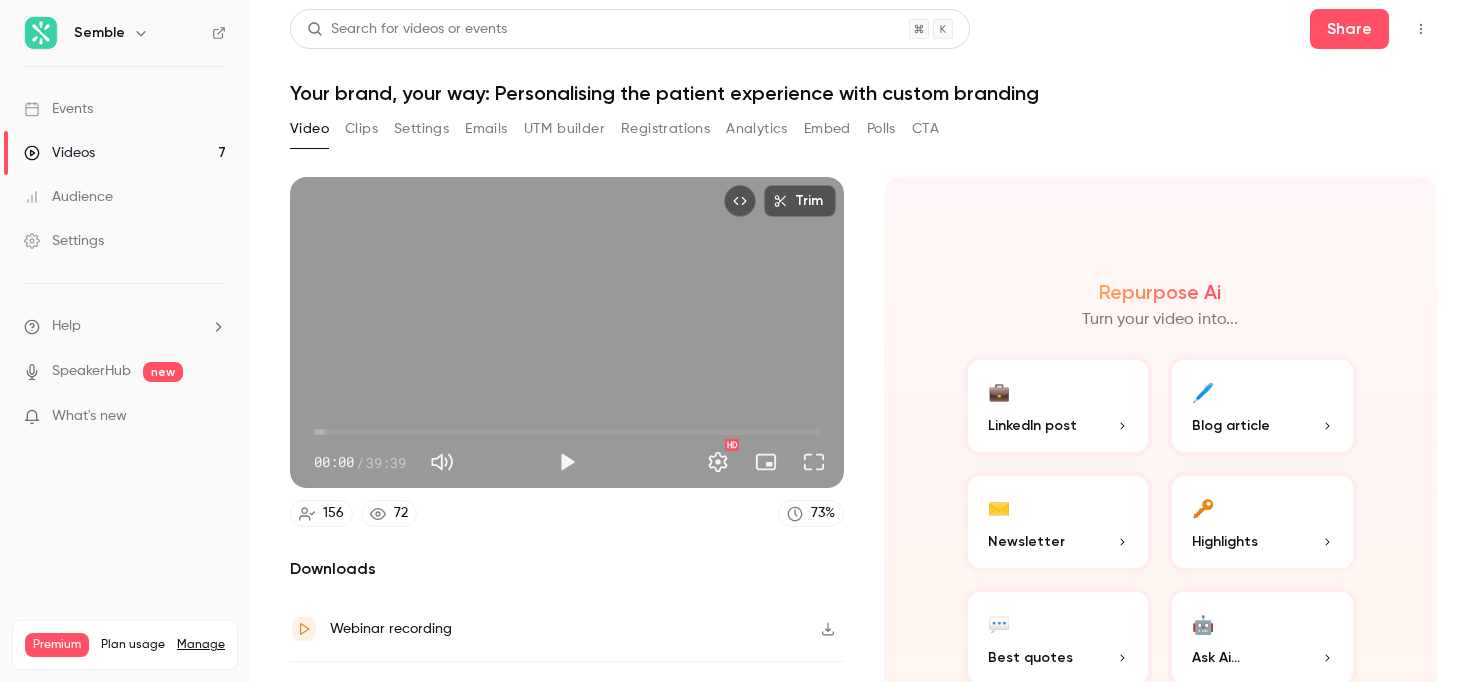 scroll, scrollTop: 0, scrollLeft: 0, axis: both 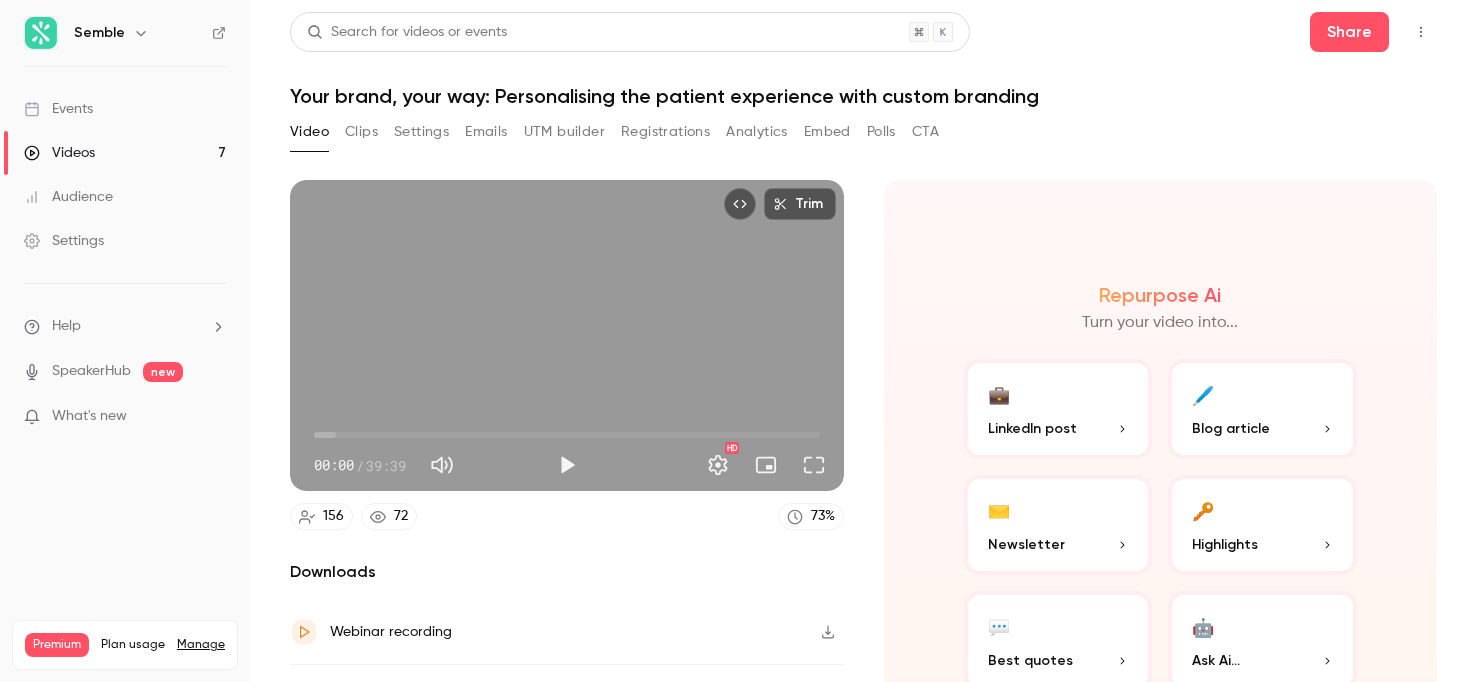 click 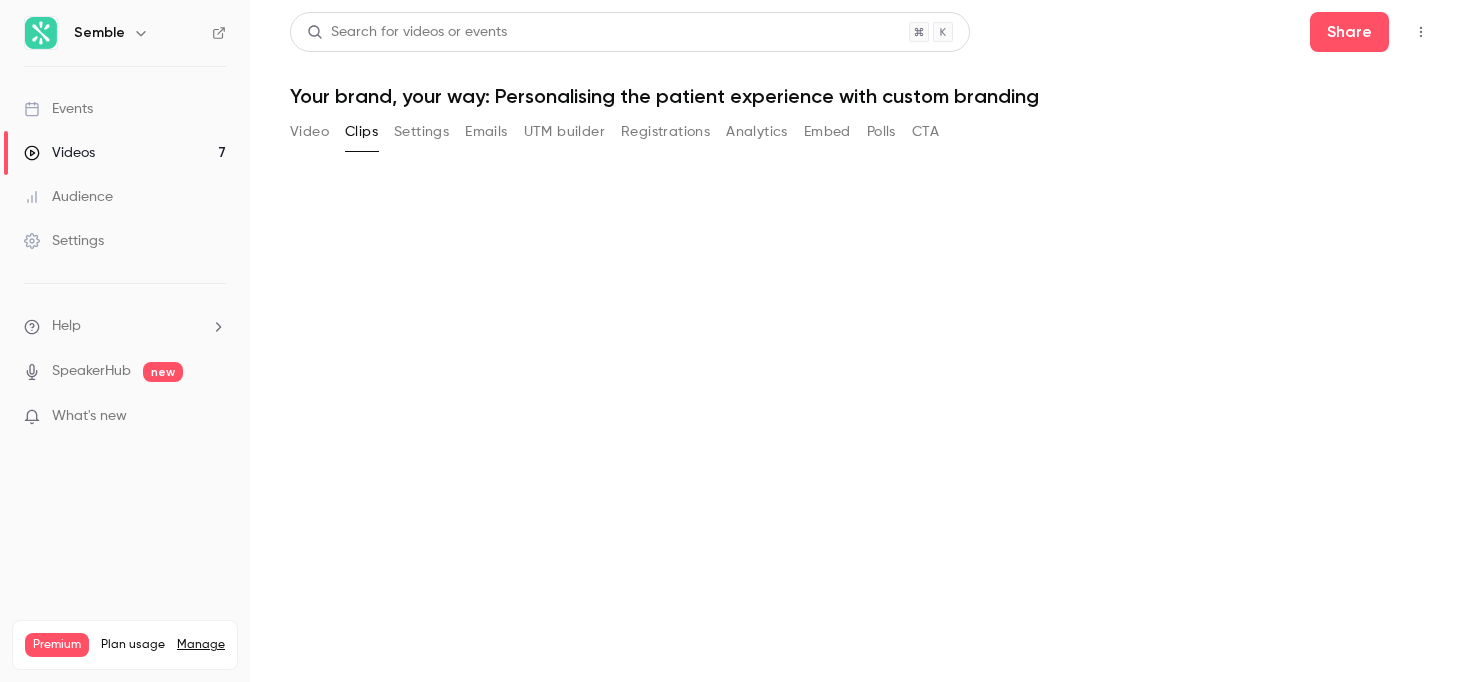 click on "Settings" at bounding box center [421, 132] 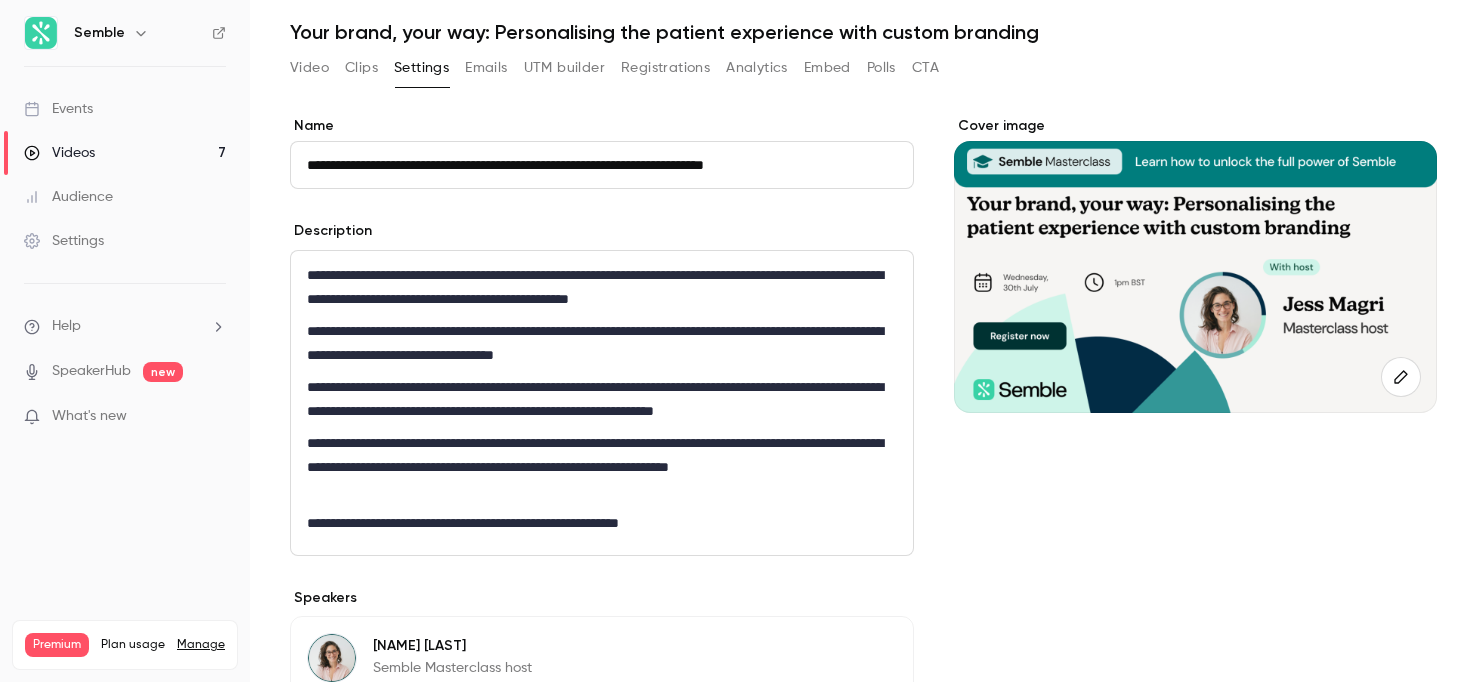 scroll, scrollTop: 67, scrollLeft: 0, axis: vertical 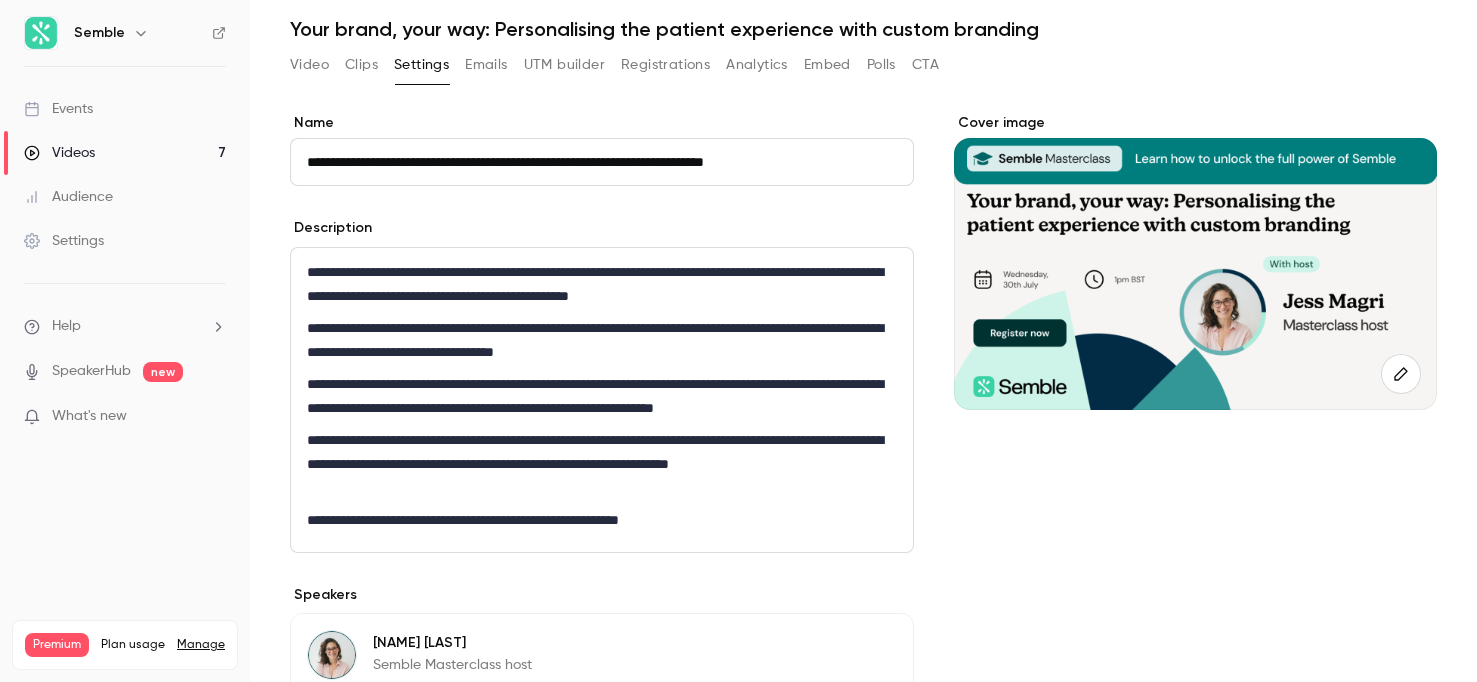 click on "**********" at bounding box center (602, 340) 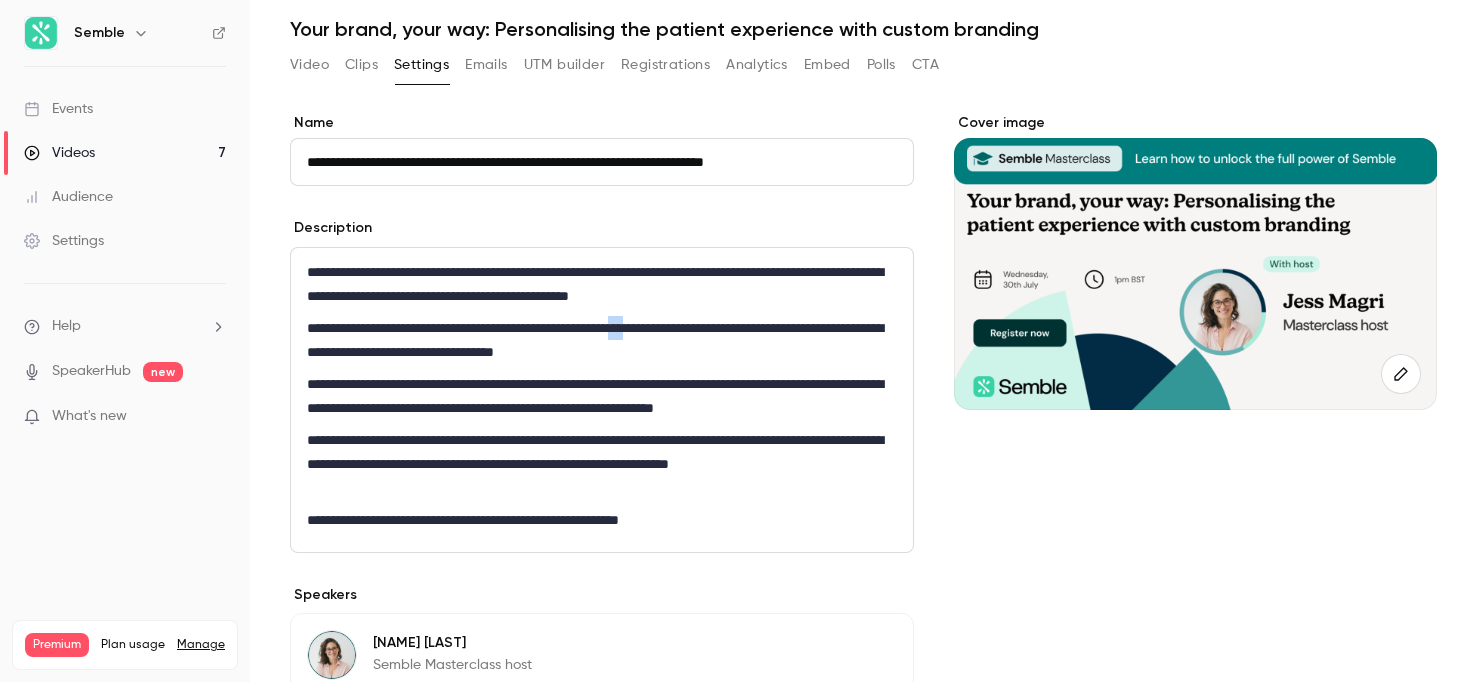 click on "**********" at bounding box center [602, 340] 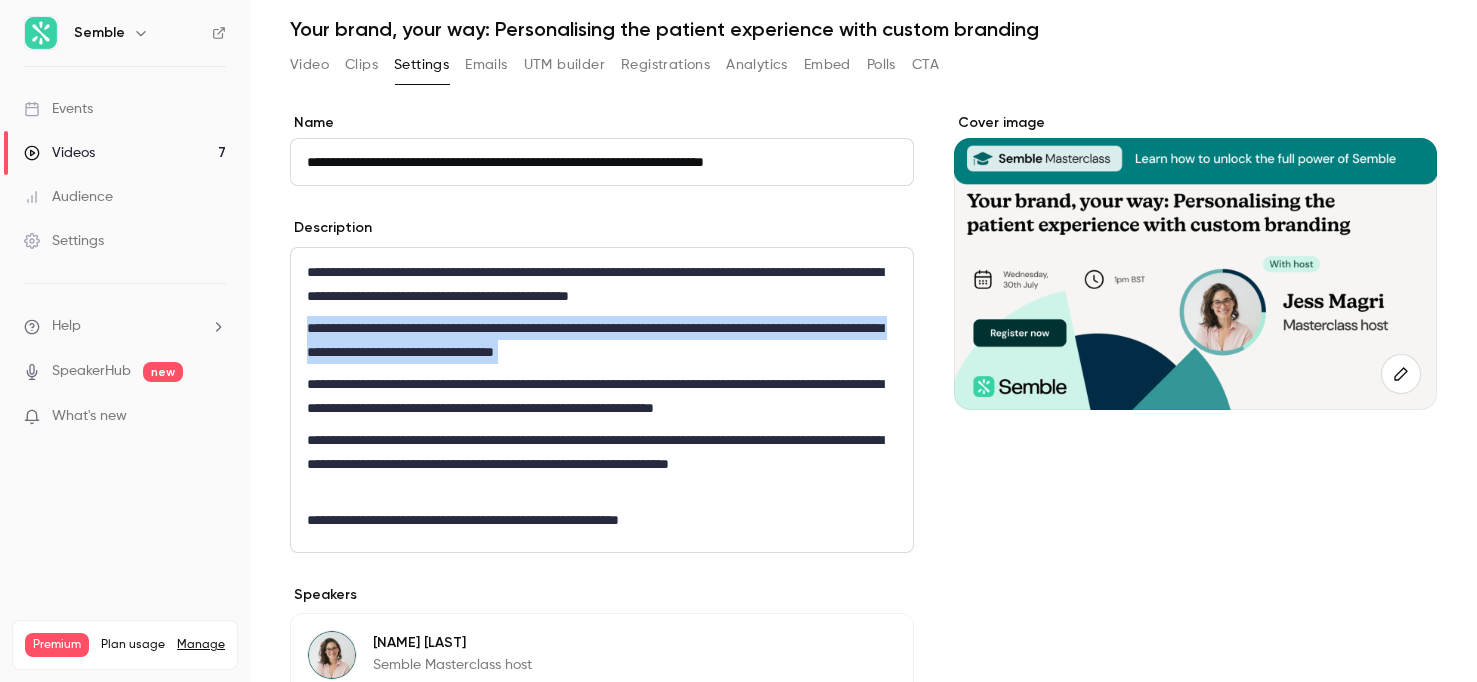 click on "**********" at bounding box center (602, 340) 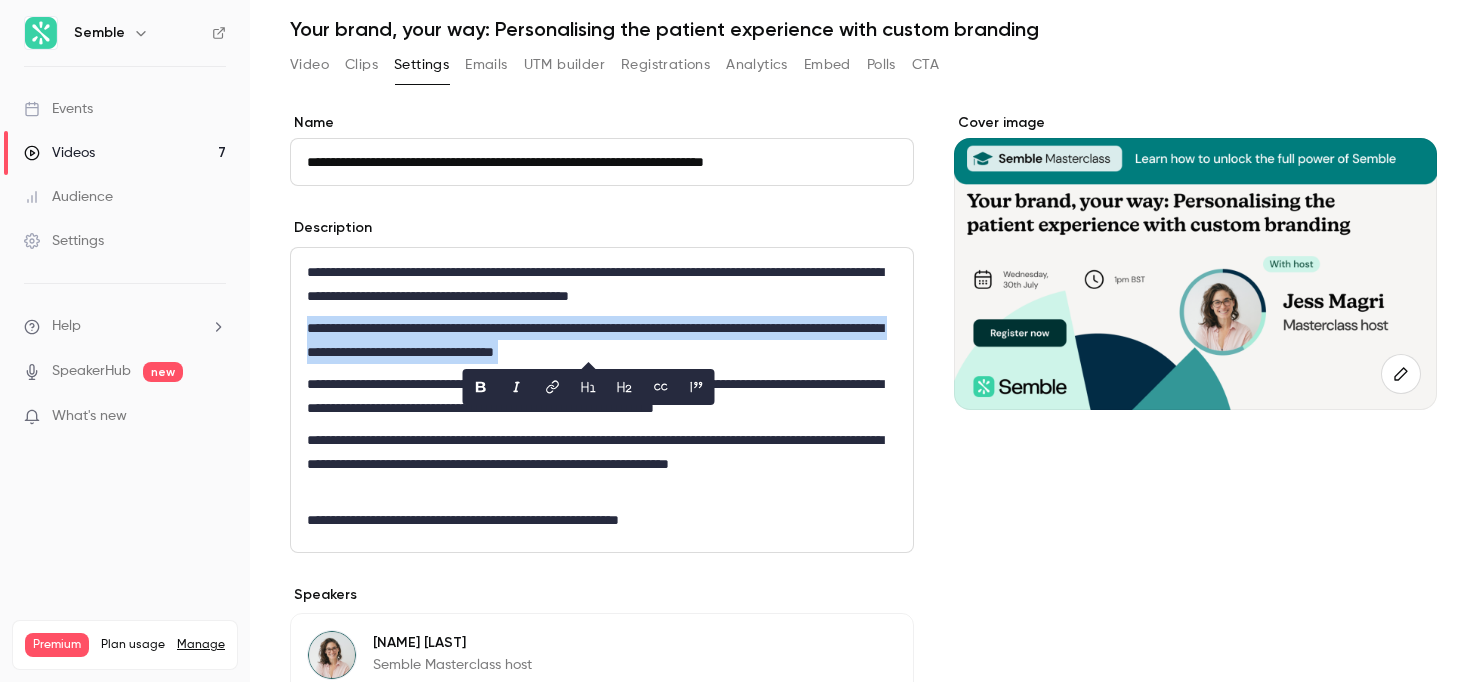 copy on "**********" 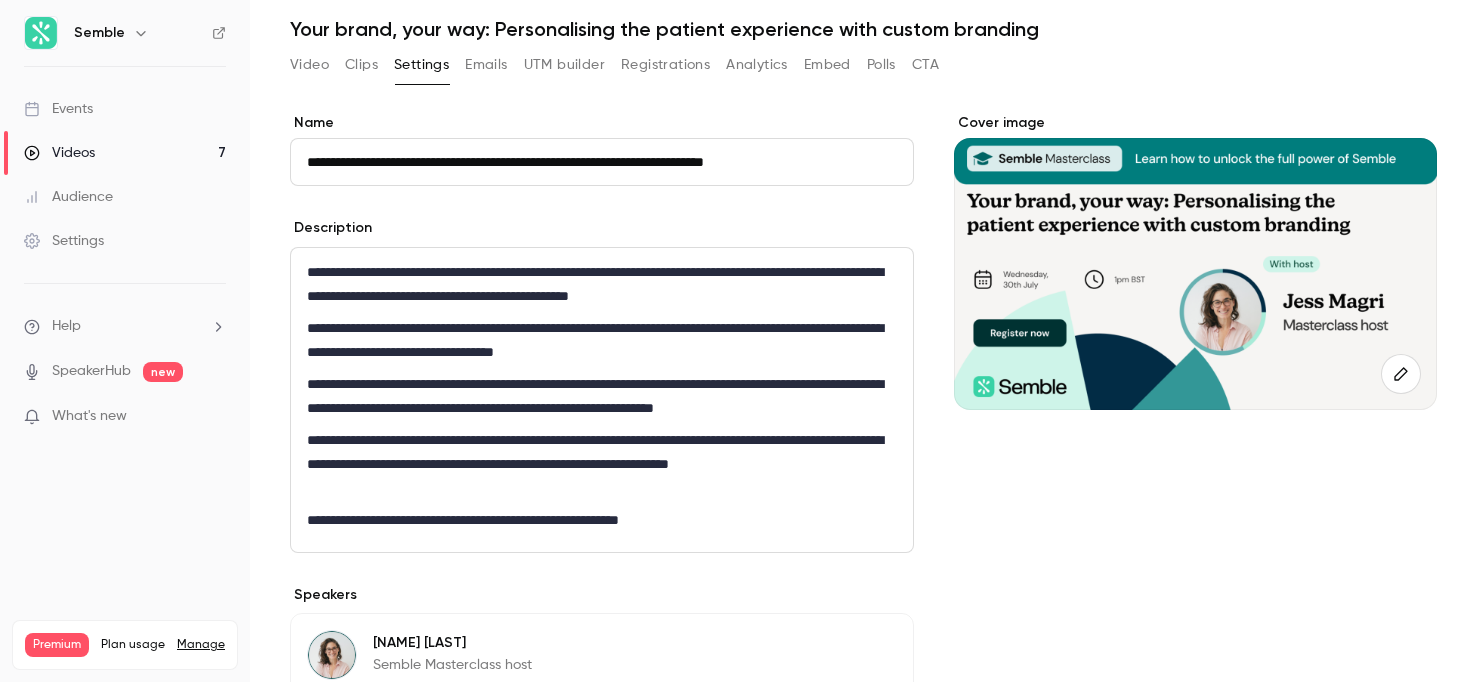 click on "Your brand, your way: Personalising the patient experience with custom branding" at bounding box center (863, 29) 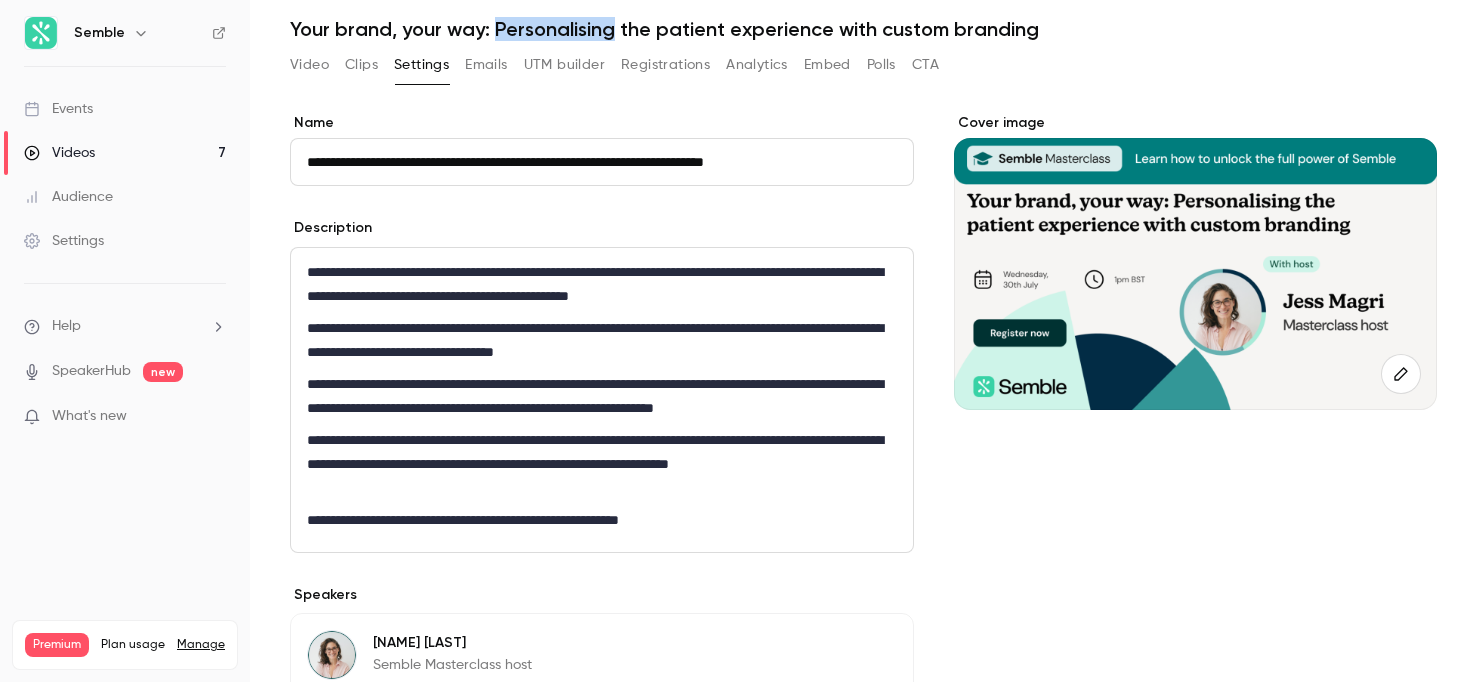 click on "Your brand, your way: Personalising the patient experience with custom branding" at bounding box center (863, 29) 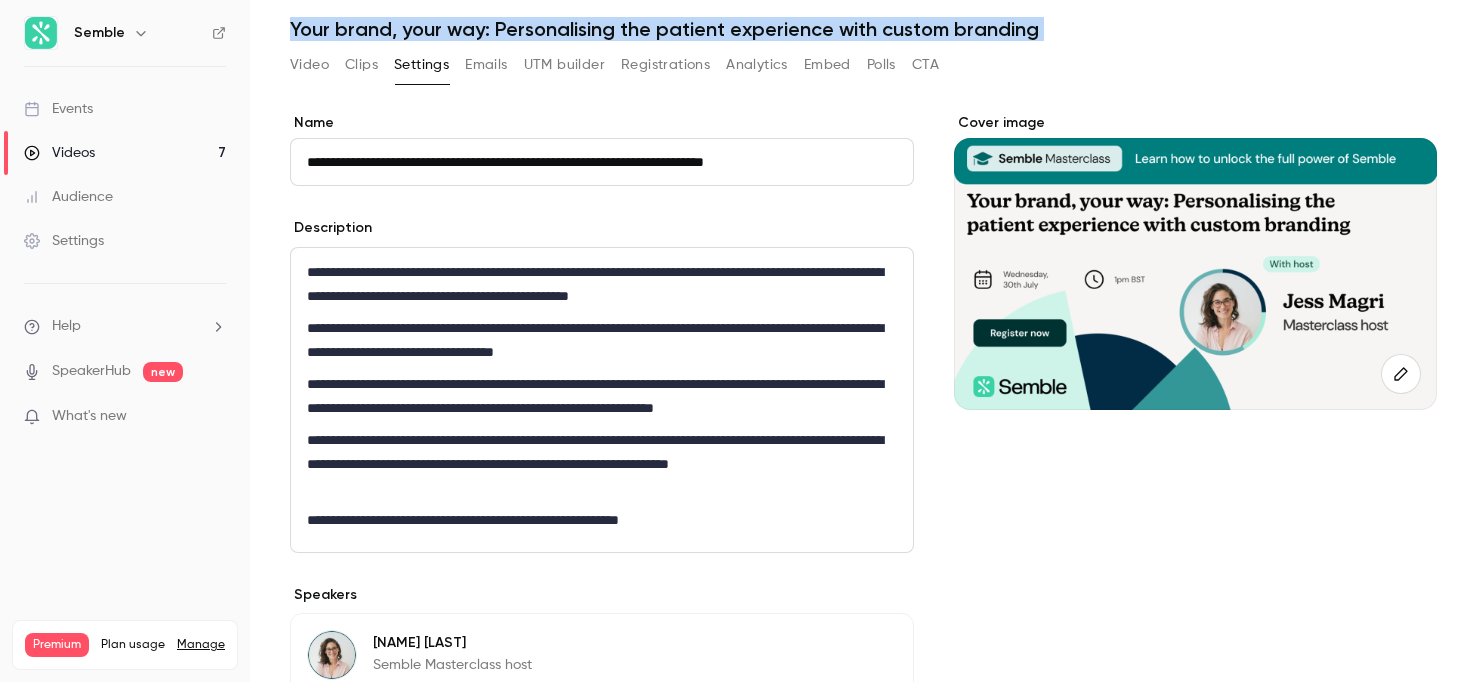 click on "Your brand, your way: Personalising the patient experience with custom branding" at bounding box center (863, 29) 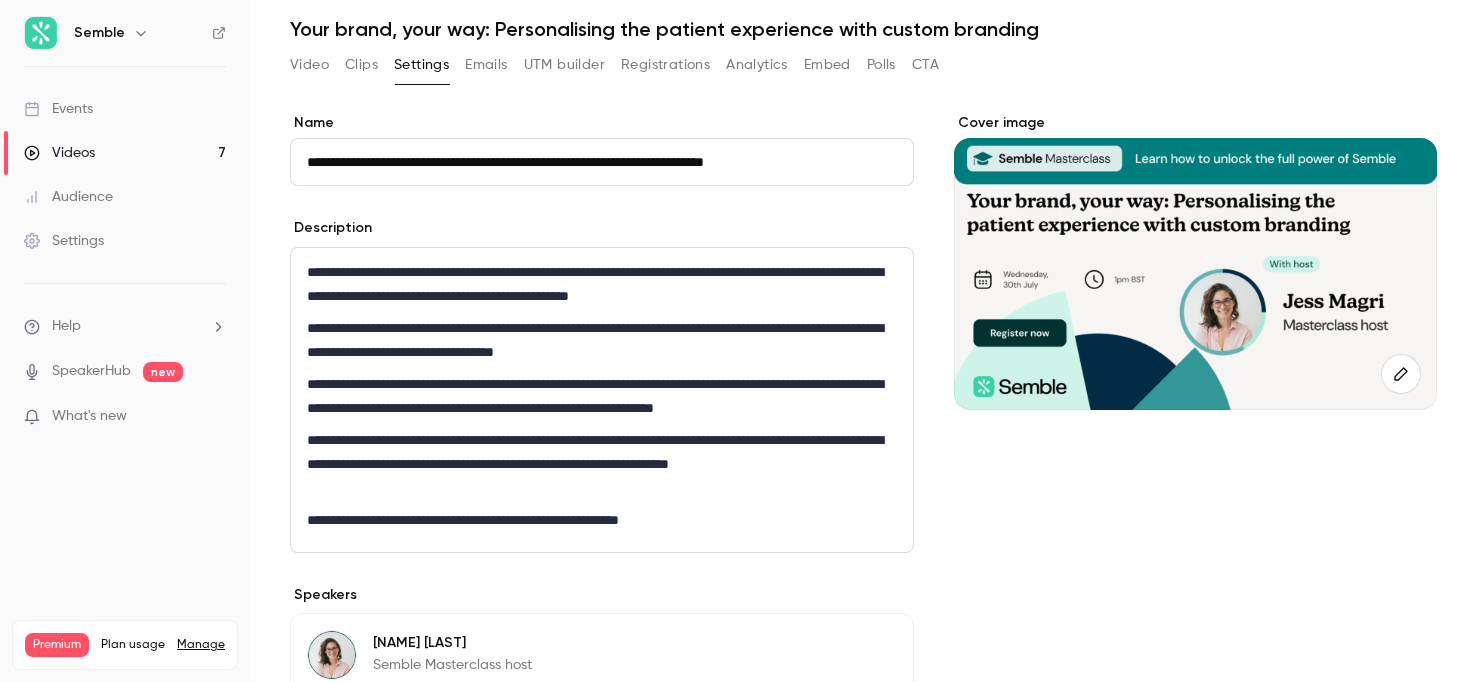 click on "Your brand, your way: Personalising the patient experience with custom branding" at bounding box center [863, 29] 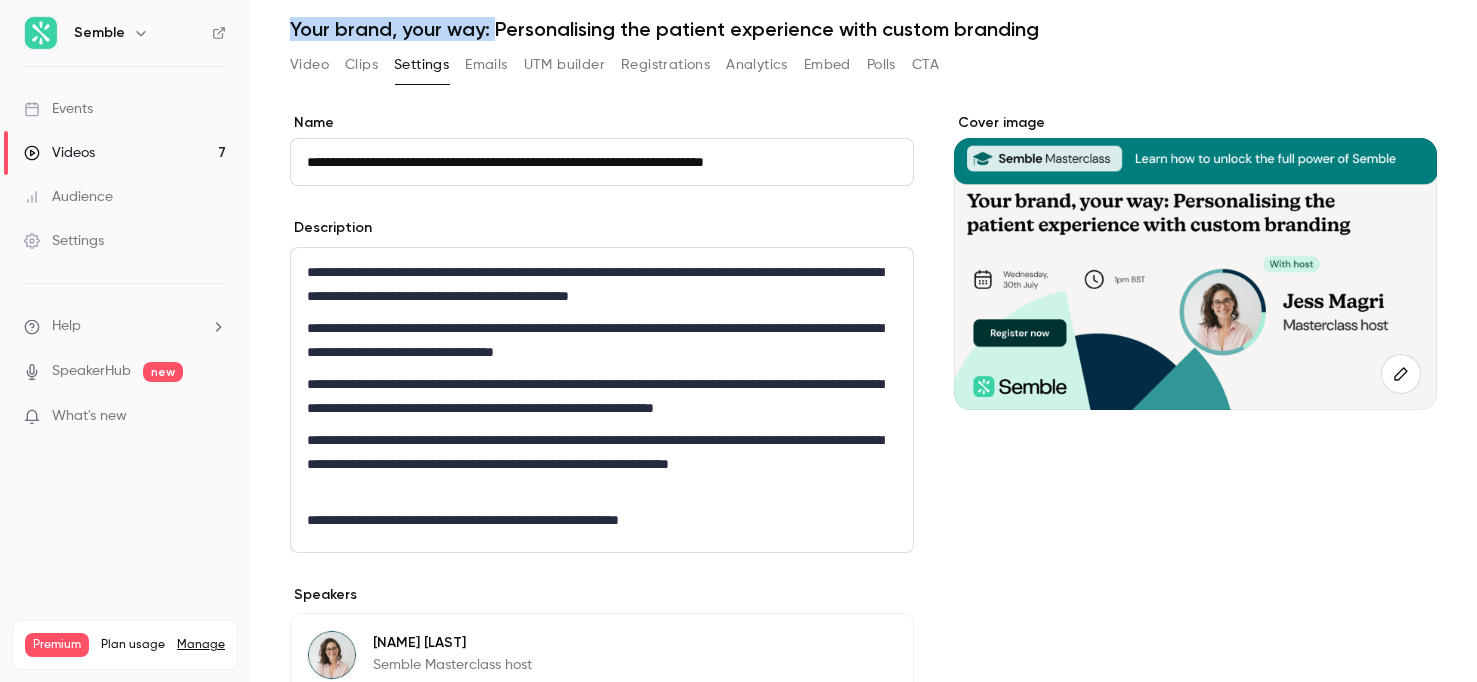 scroll, scrollTop: 0, scrollLeft: 0, axis: both 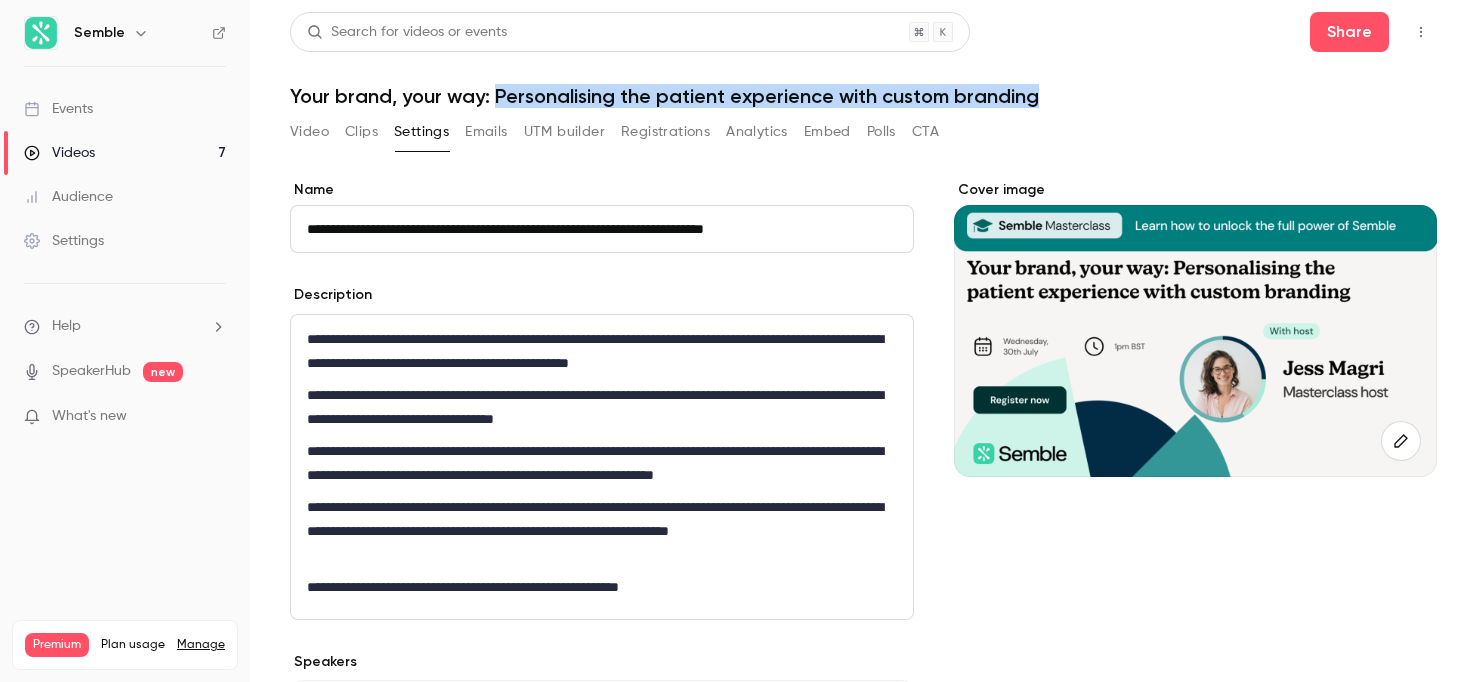 drag, startPoint x: 496, startPoint y: 30, endPoint x: 1054, endPoint y: 102, distance: 562.626 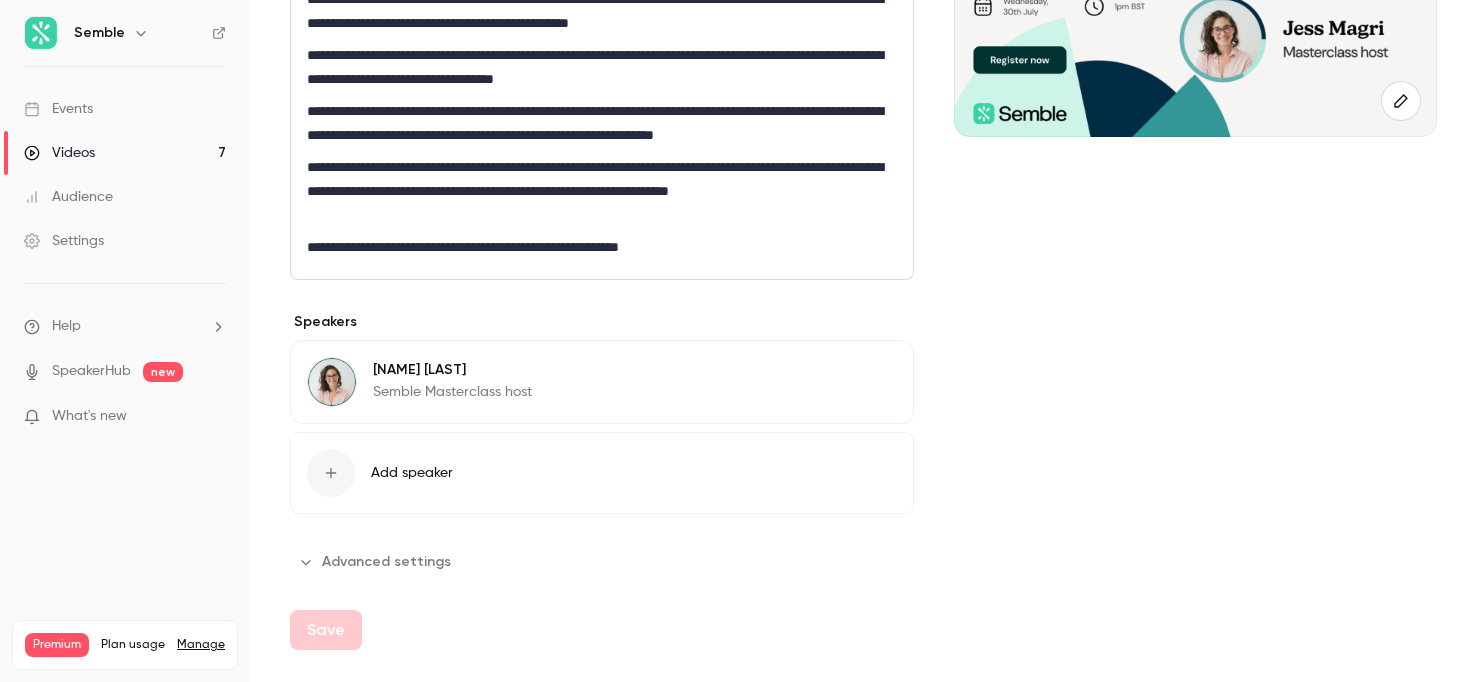 click on "Advanced settings" at bounding box center (376, 562) 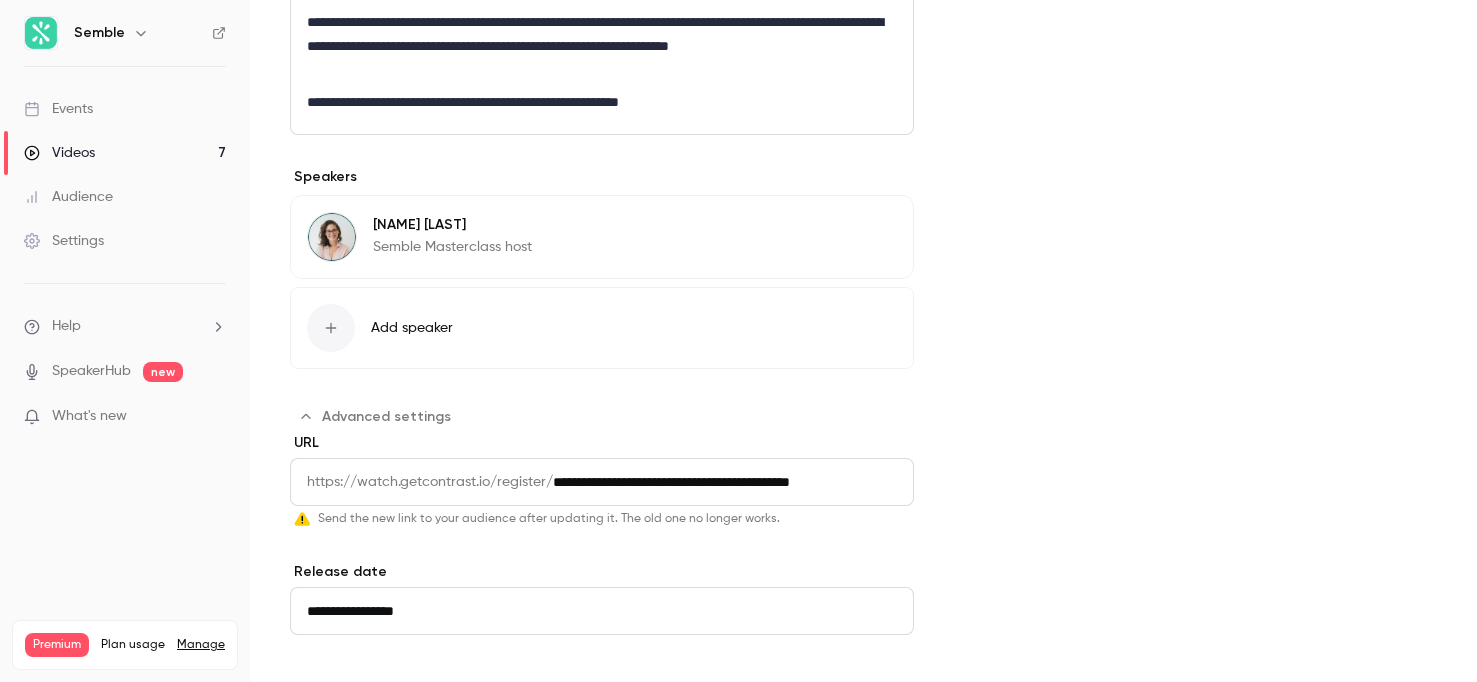 scroll, scrollTop: 574, scrollLeft: 0, axis: vertical 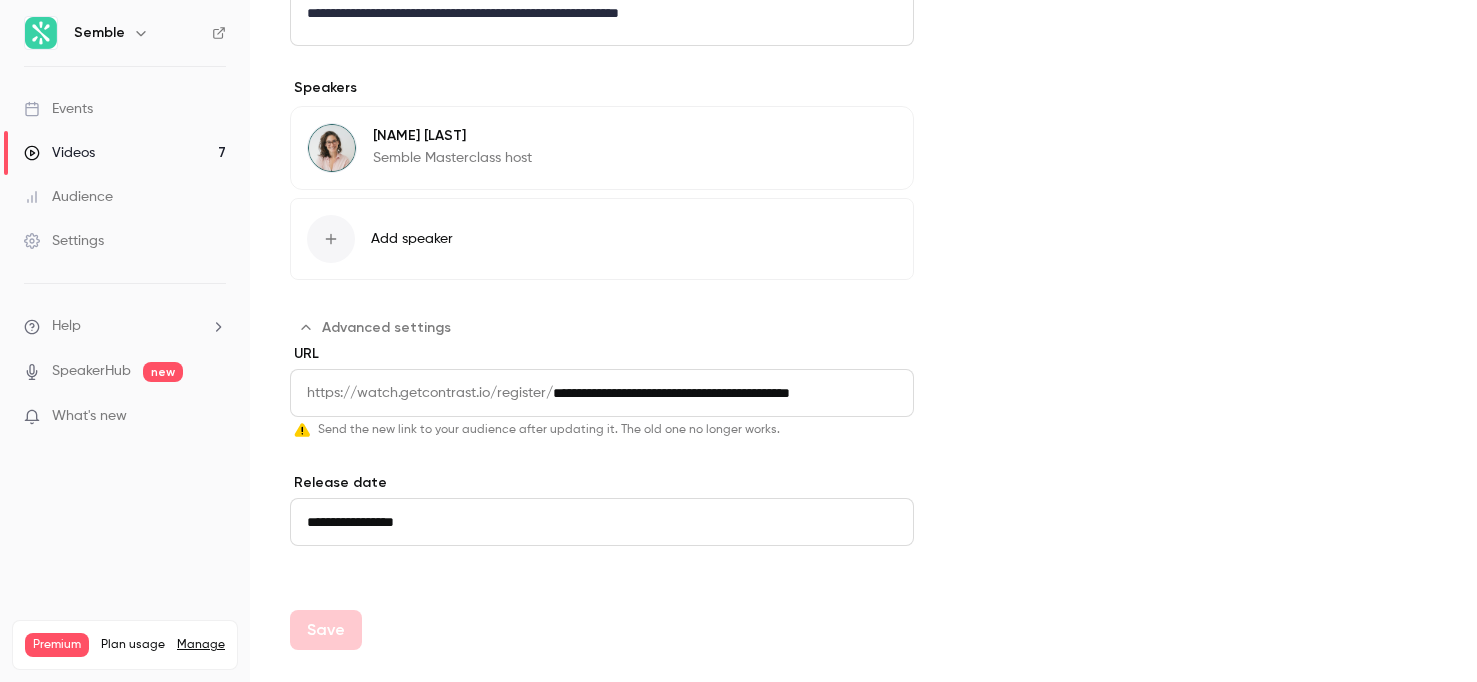 drag, startPoint x: 556, startPoint y: 631, endPoint x: 996, endPoint y: 699, distance: 445.22354 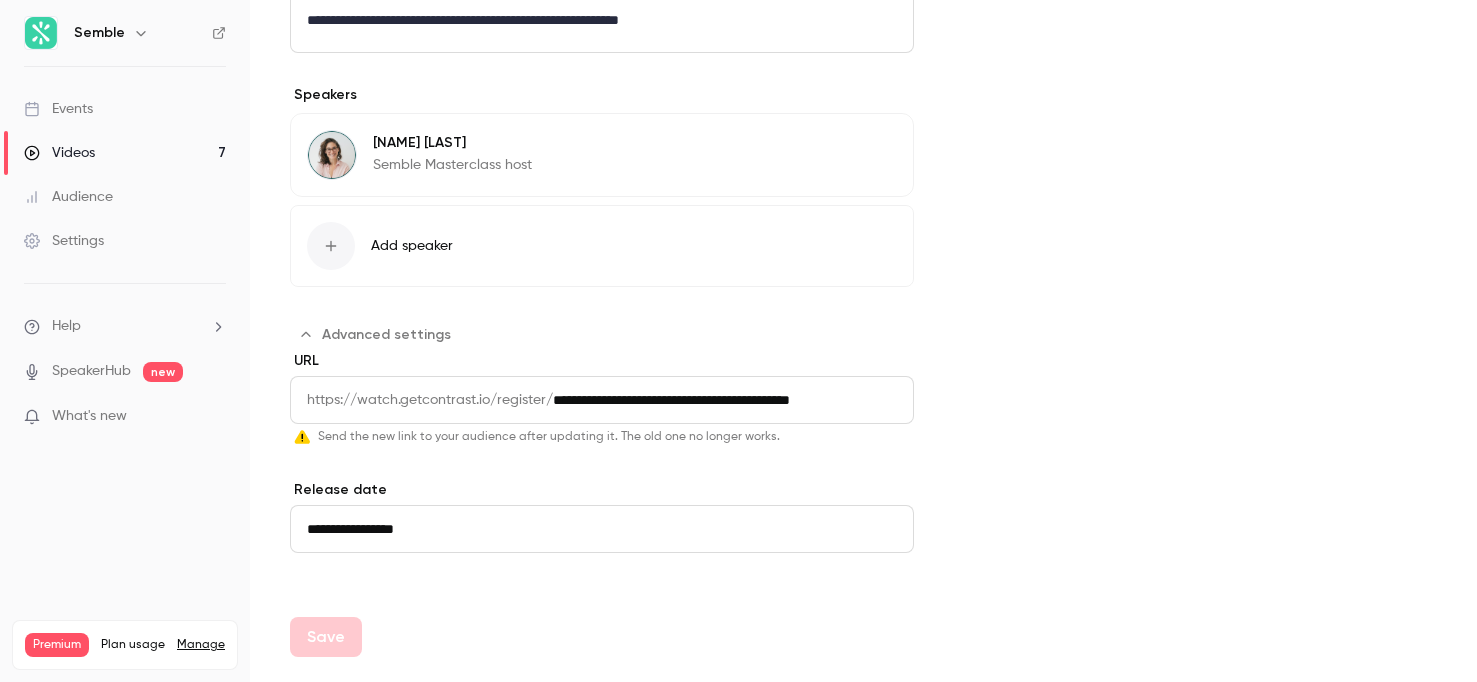 scroll, scrollTop: 574, scrollLeft: 0, axis: vertical 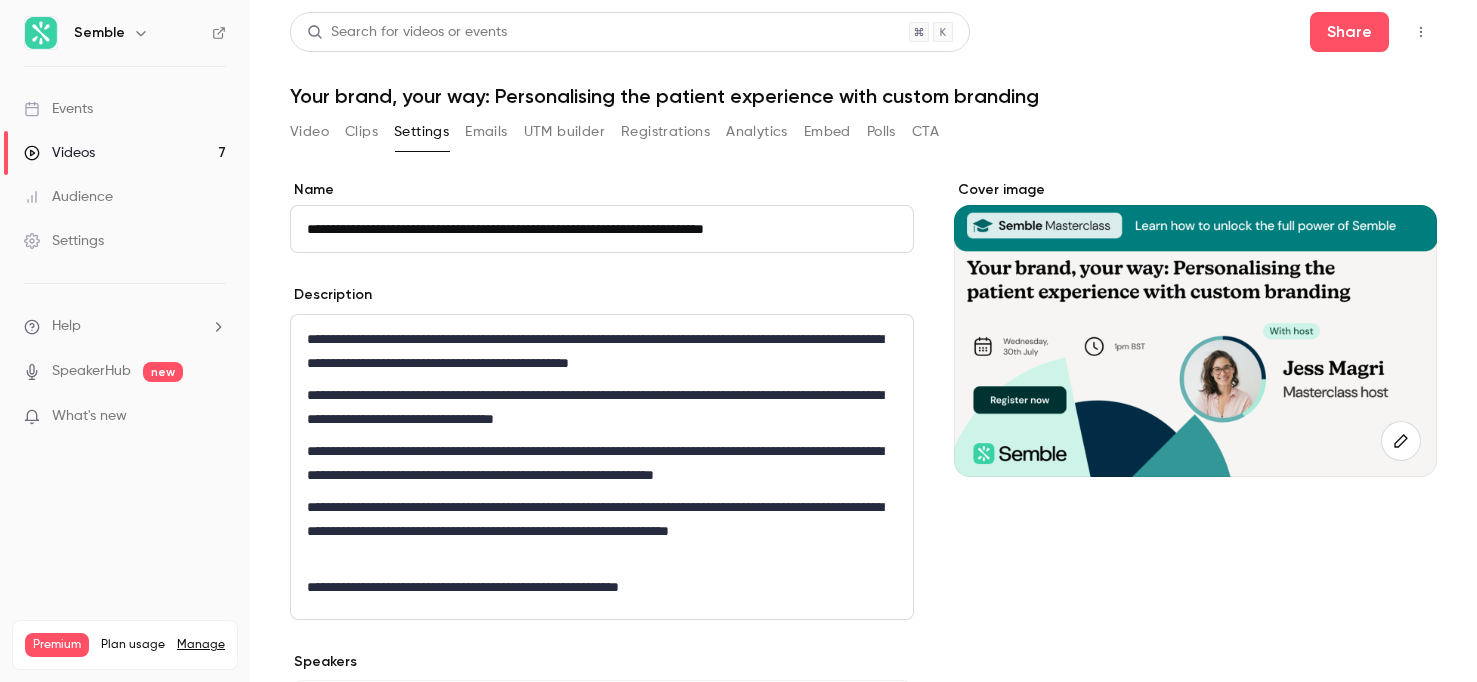 click on "Emails" at bounding box center (486, 132) 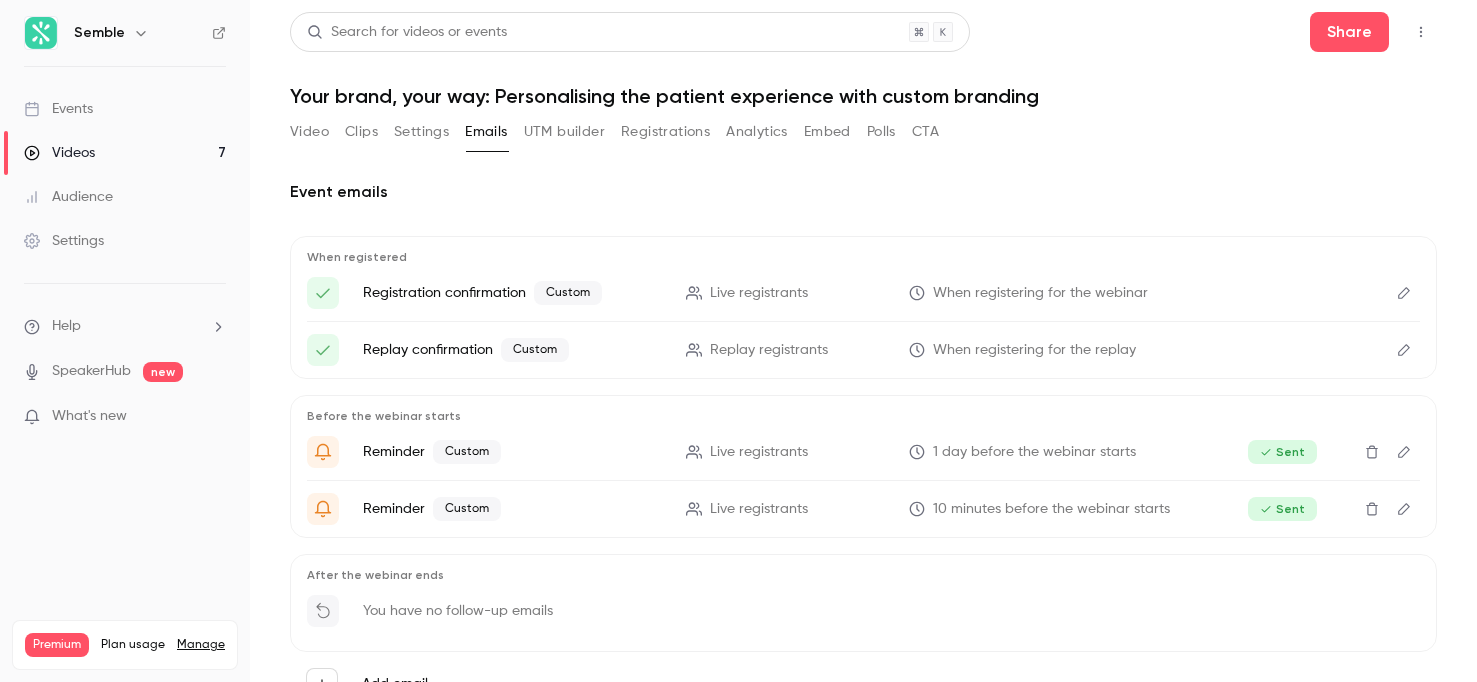 click on "Registrations" at bounding box center [665, 132] 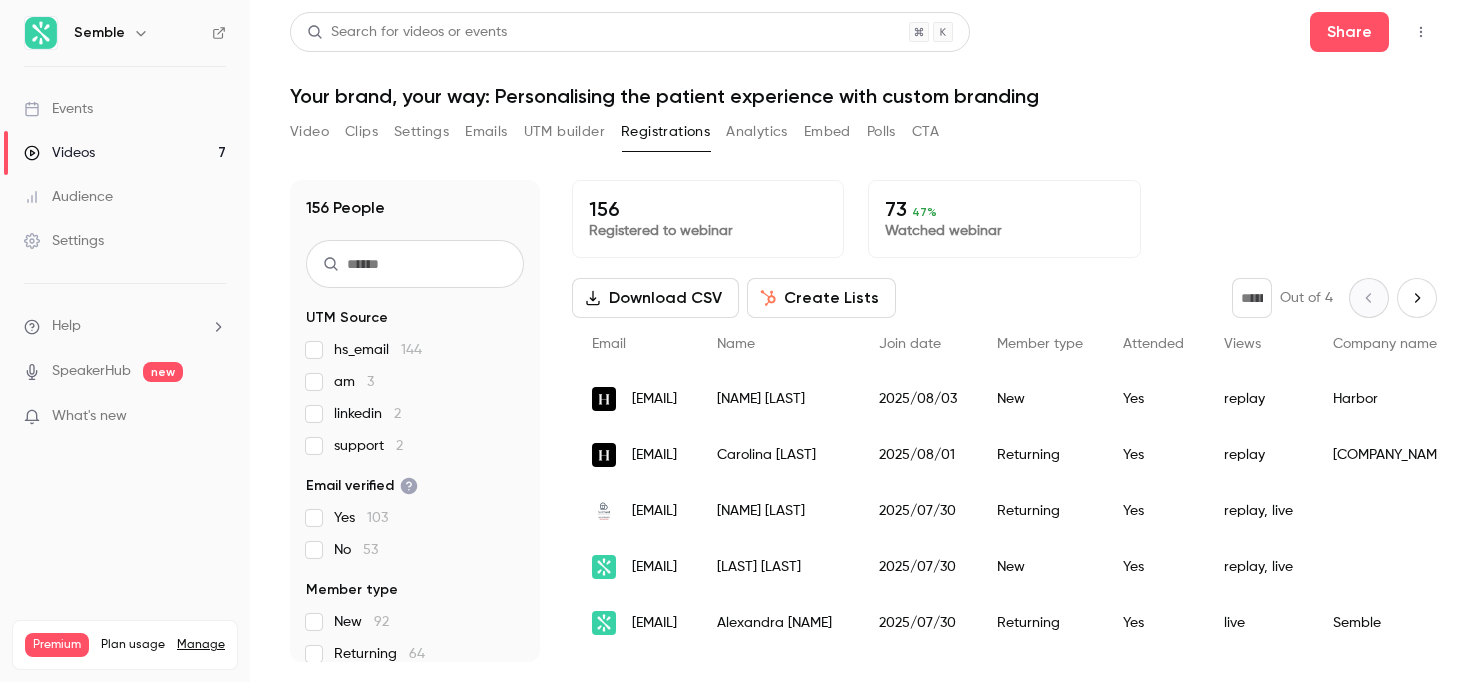 click on "Create Lists" at bounding box center [821, 298] 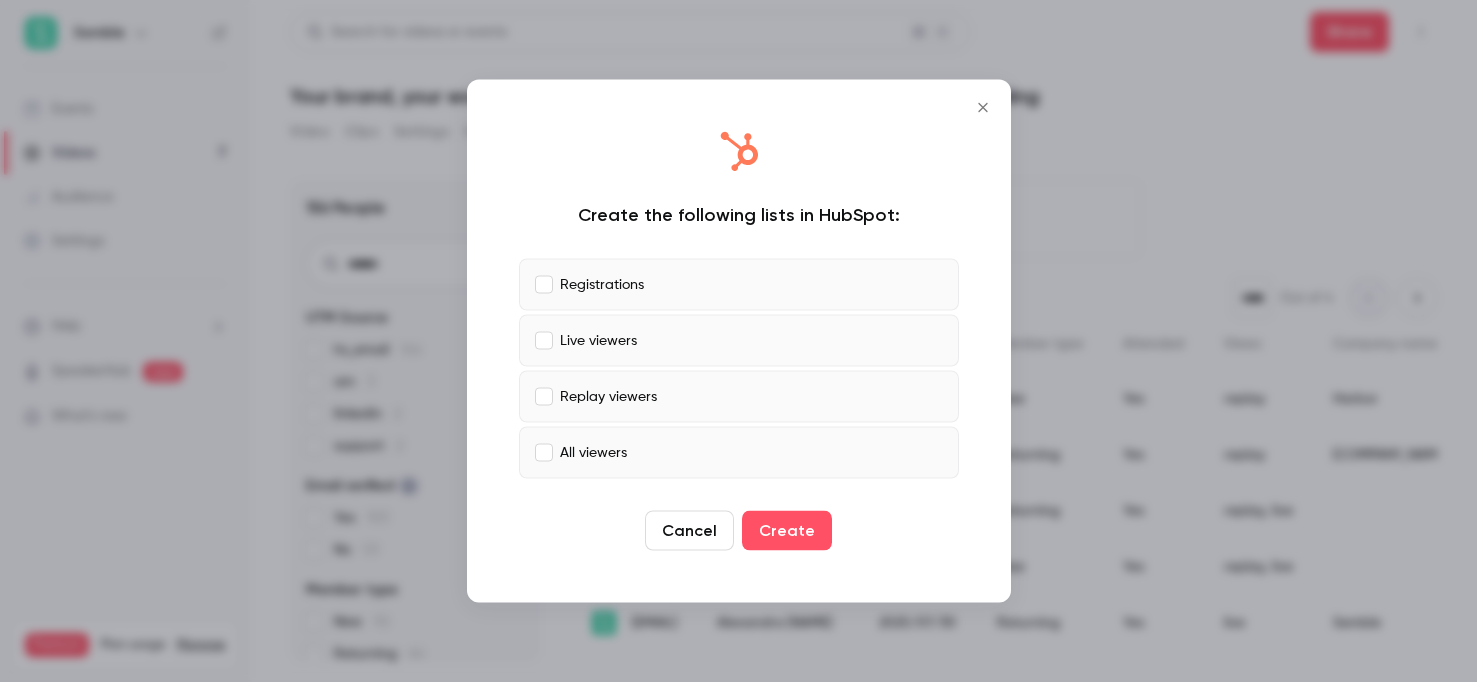click 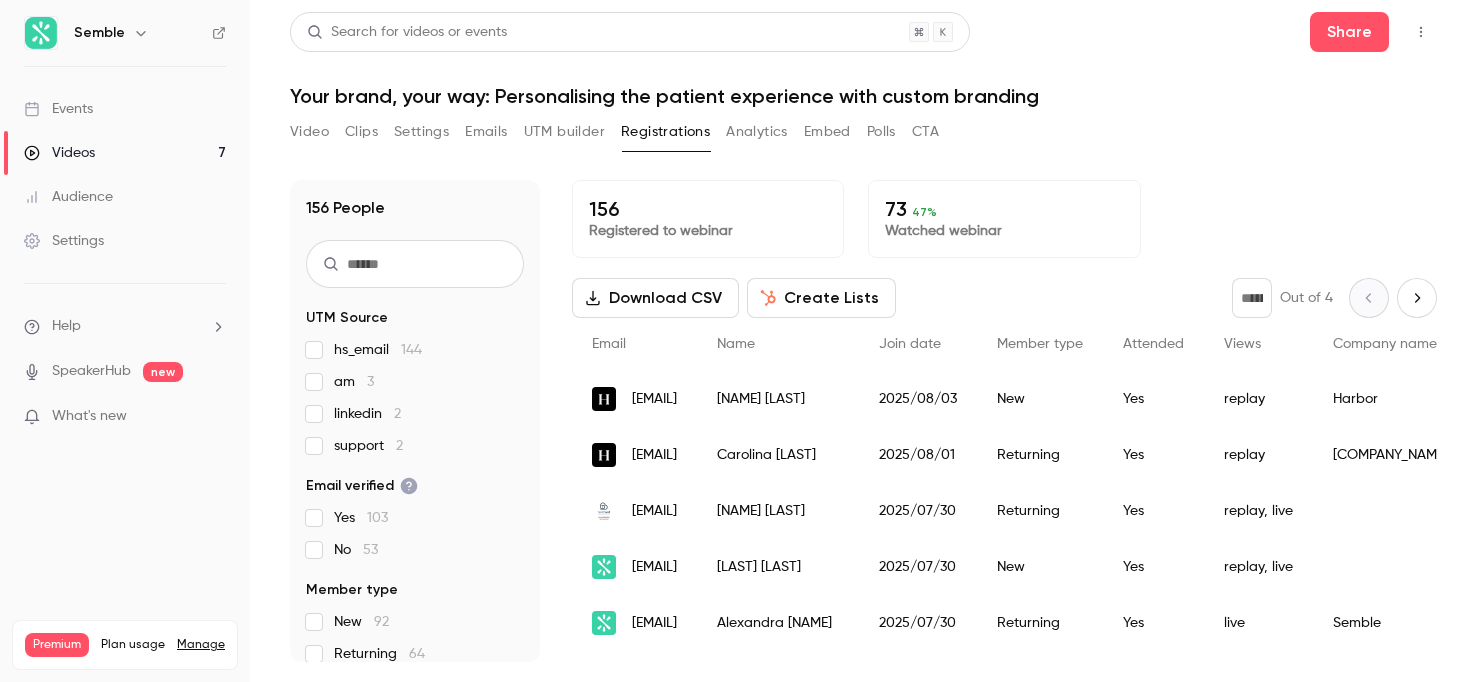 click on "Video" at bounding box center (309, 132) 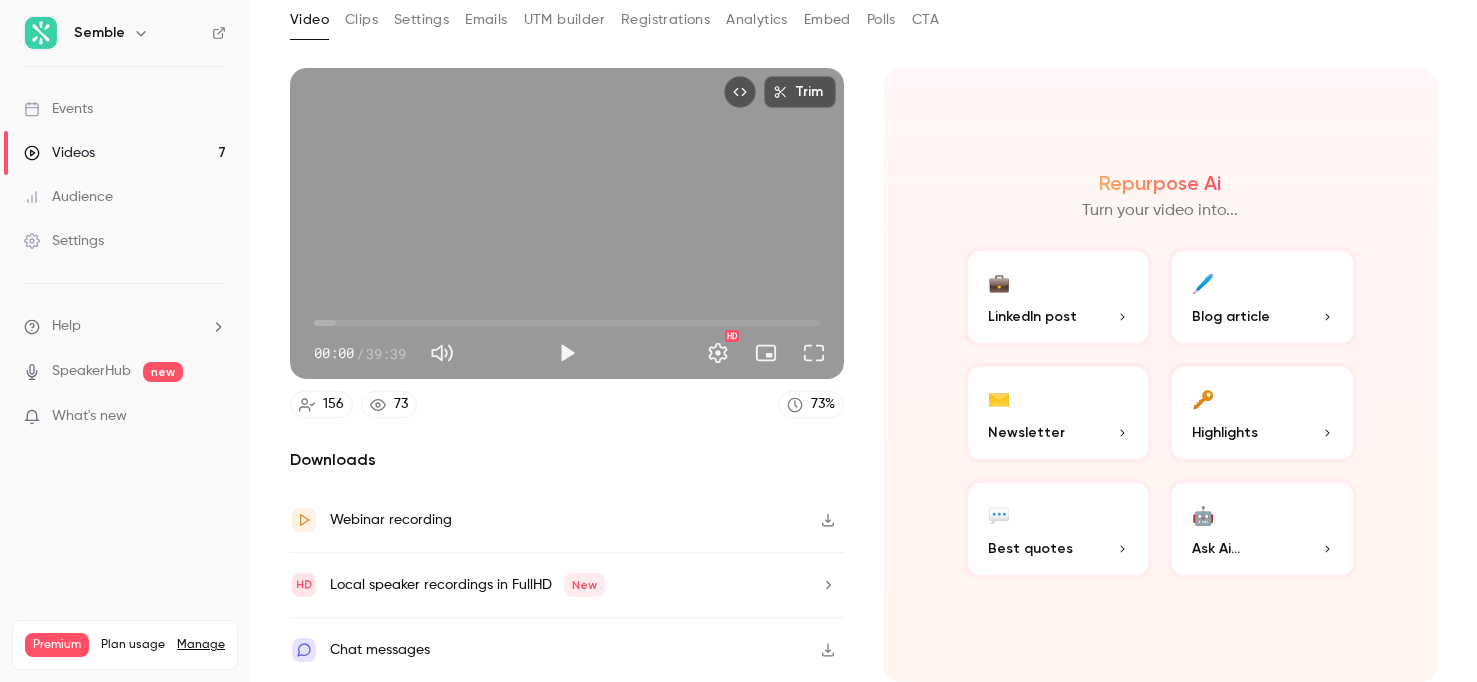 scroll, scrollTop: 0, scrollLeft: 0, axis: both 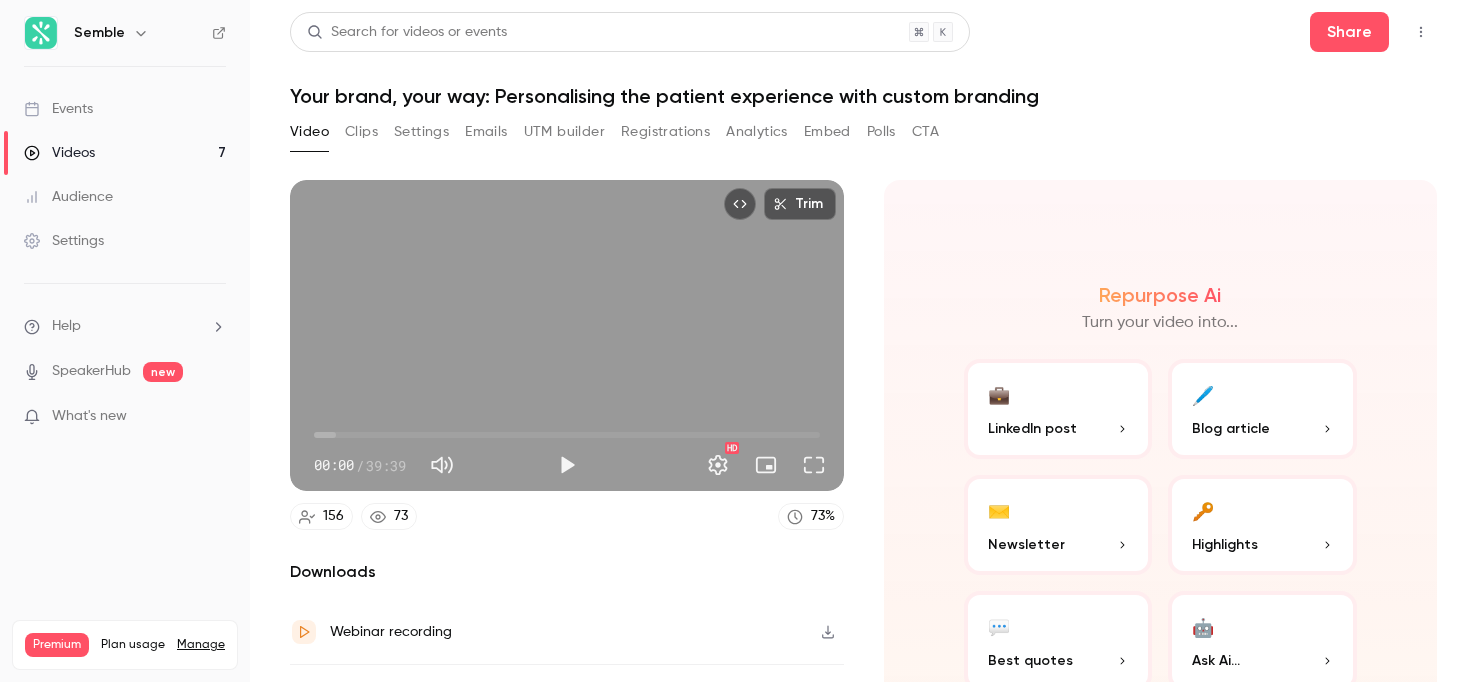 click on "Settings" at bounding box center [421, 132] 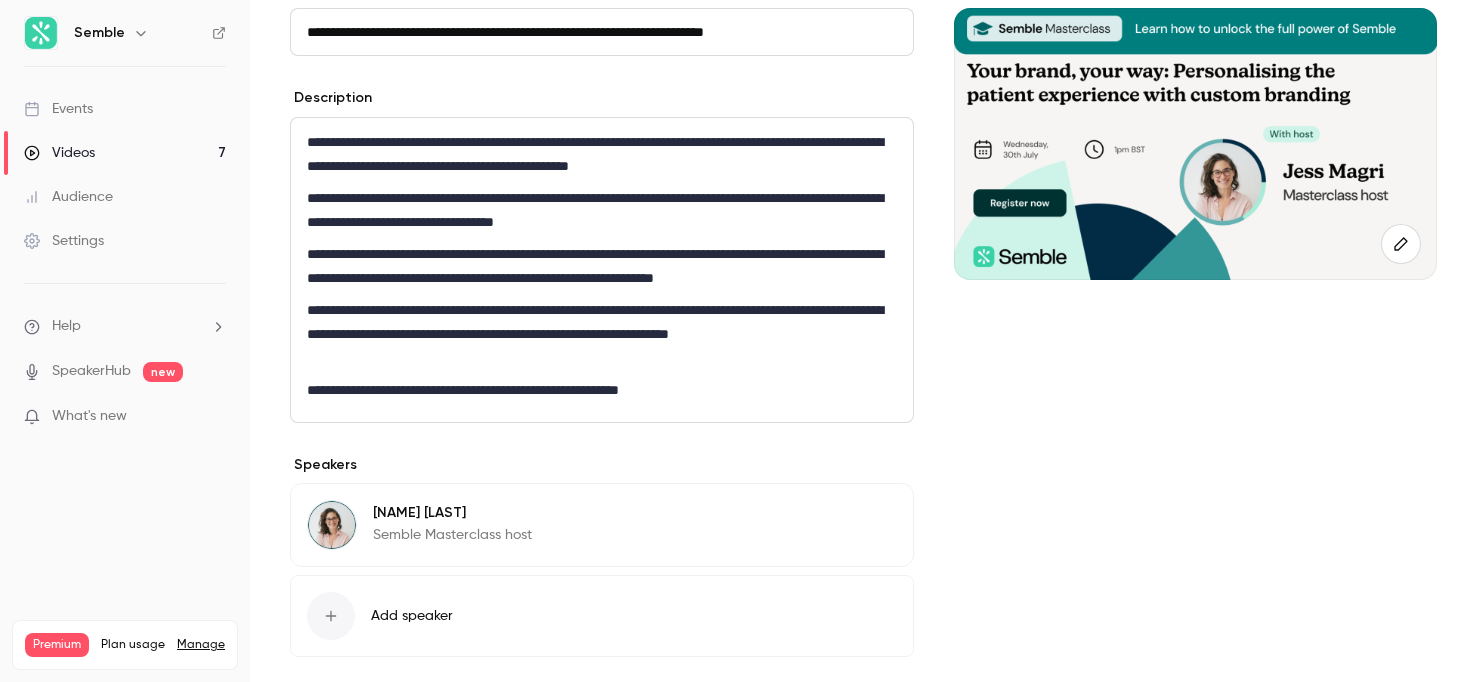 scroll, scrollTop: 340, scrollLeft: 0, axis: vertical 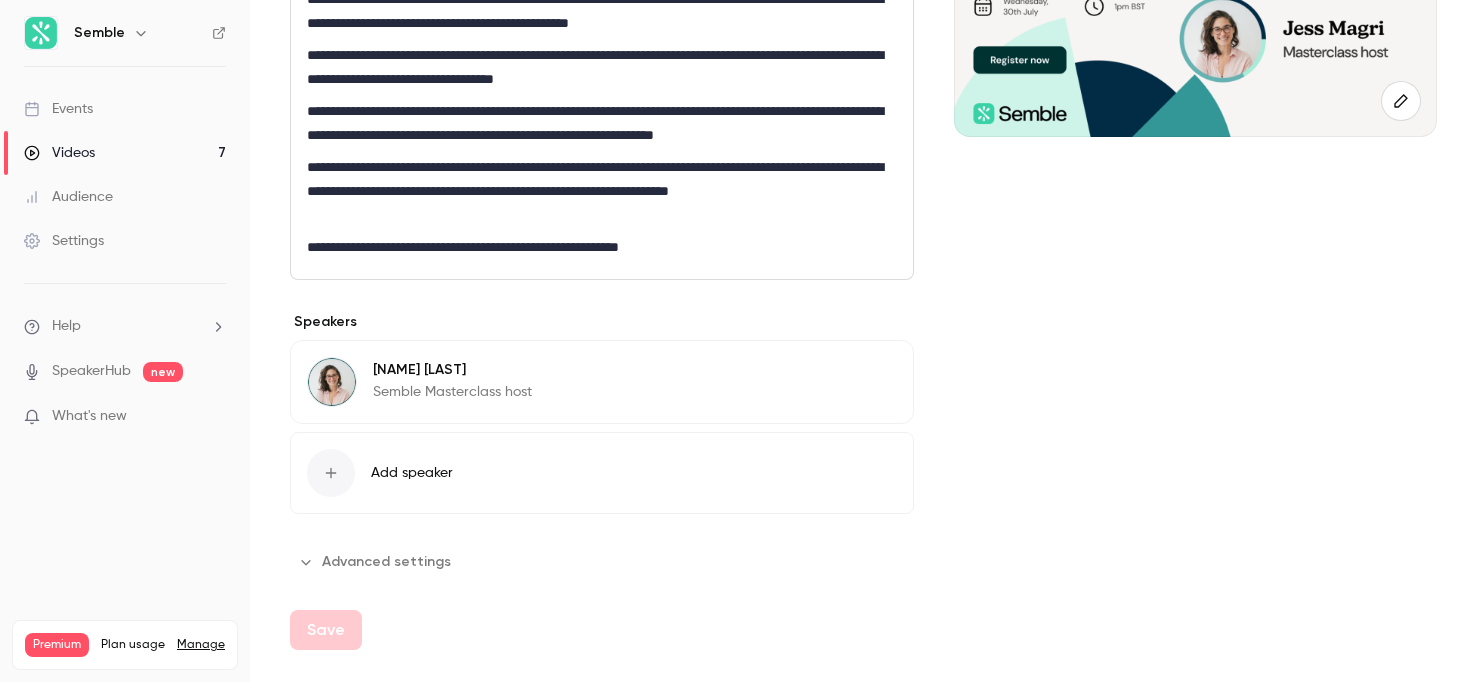 click on "Advanced settings" at bounding box center [376, 562] 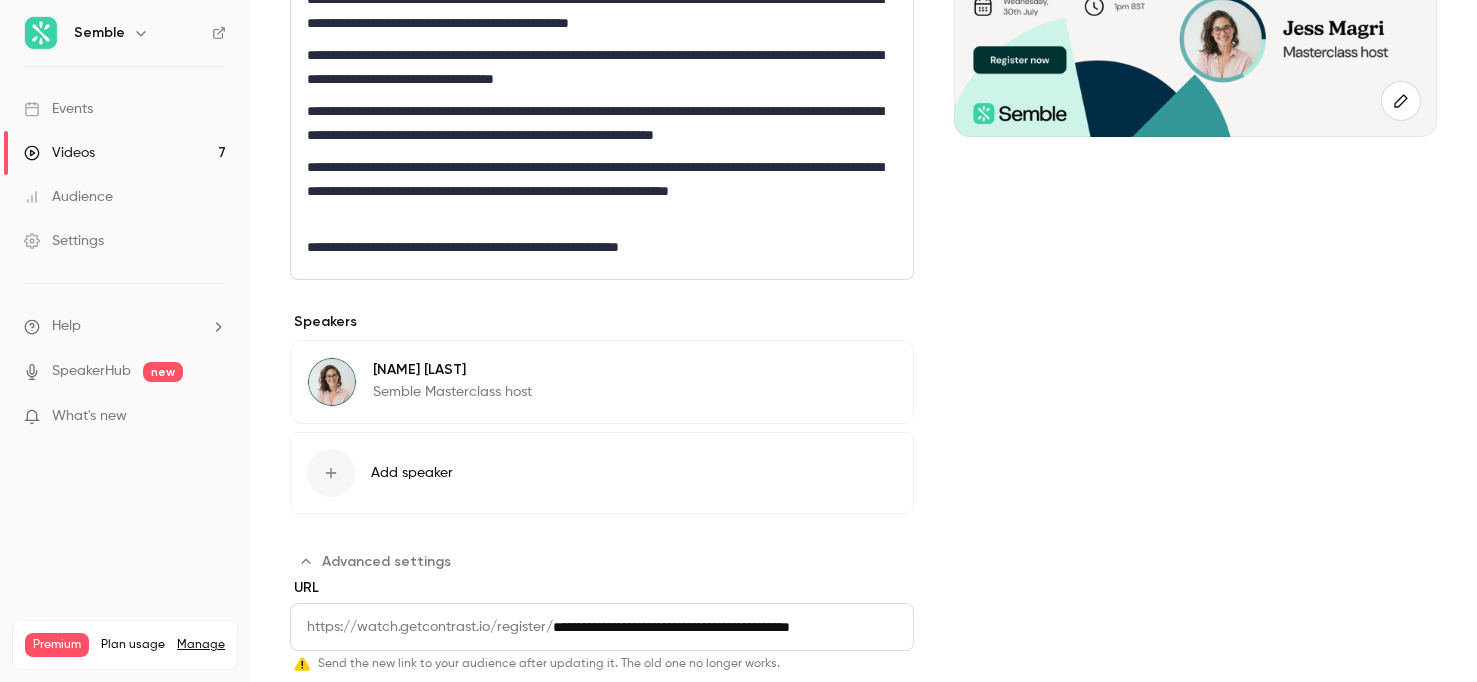 scroll, scrollTop: 574, scrollLeft: 0, axis: vertical 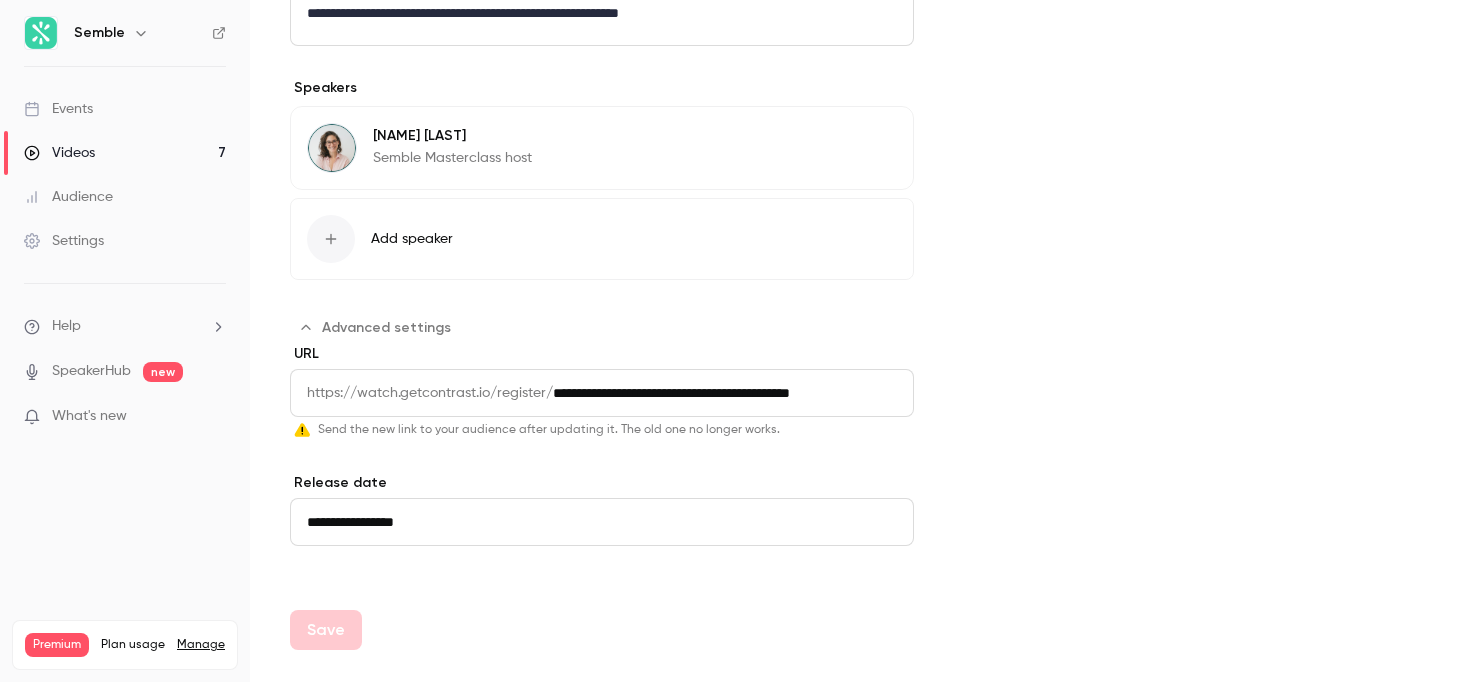 drag, startPoint x: 555, startPoint y: 629, endPoint x: 880, endPoint y: 738, distance: 342.79147 